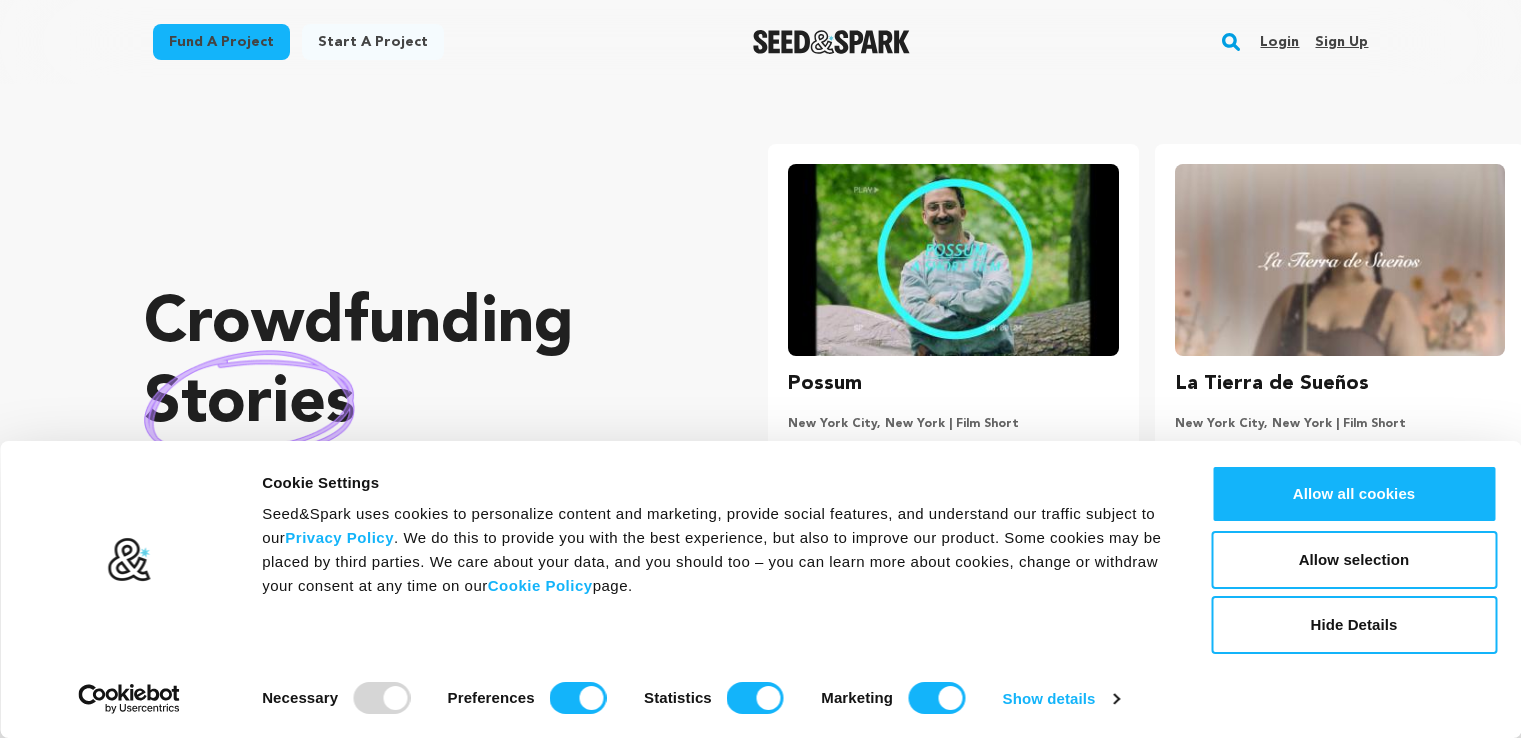 scroll, scrollTop: 0, scrollLeft: 0, axis: both 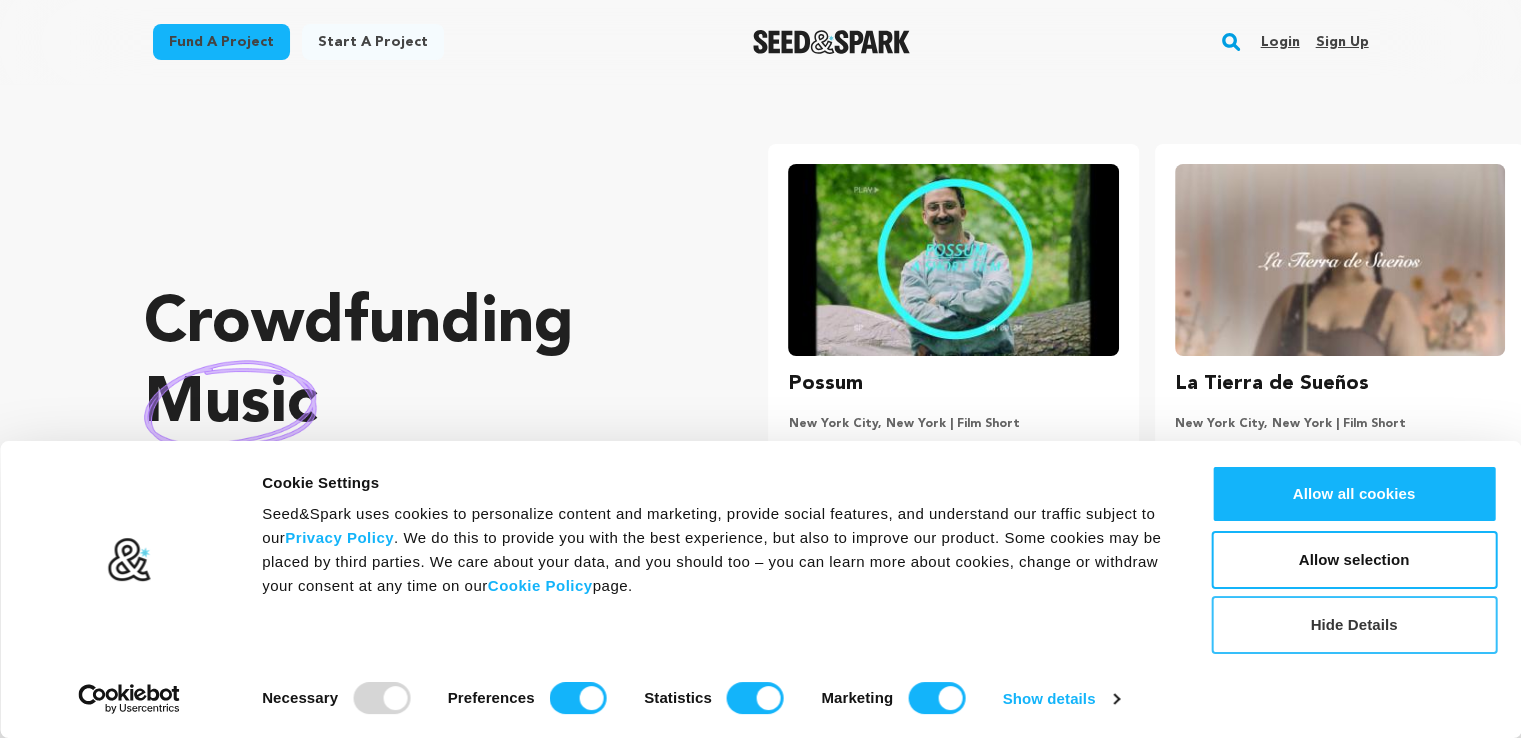 click on "Hide Details" at bounding box center [1354, 625] 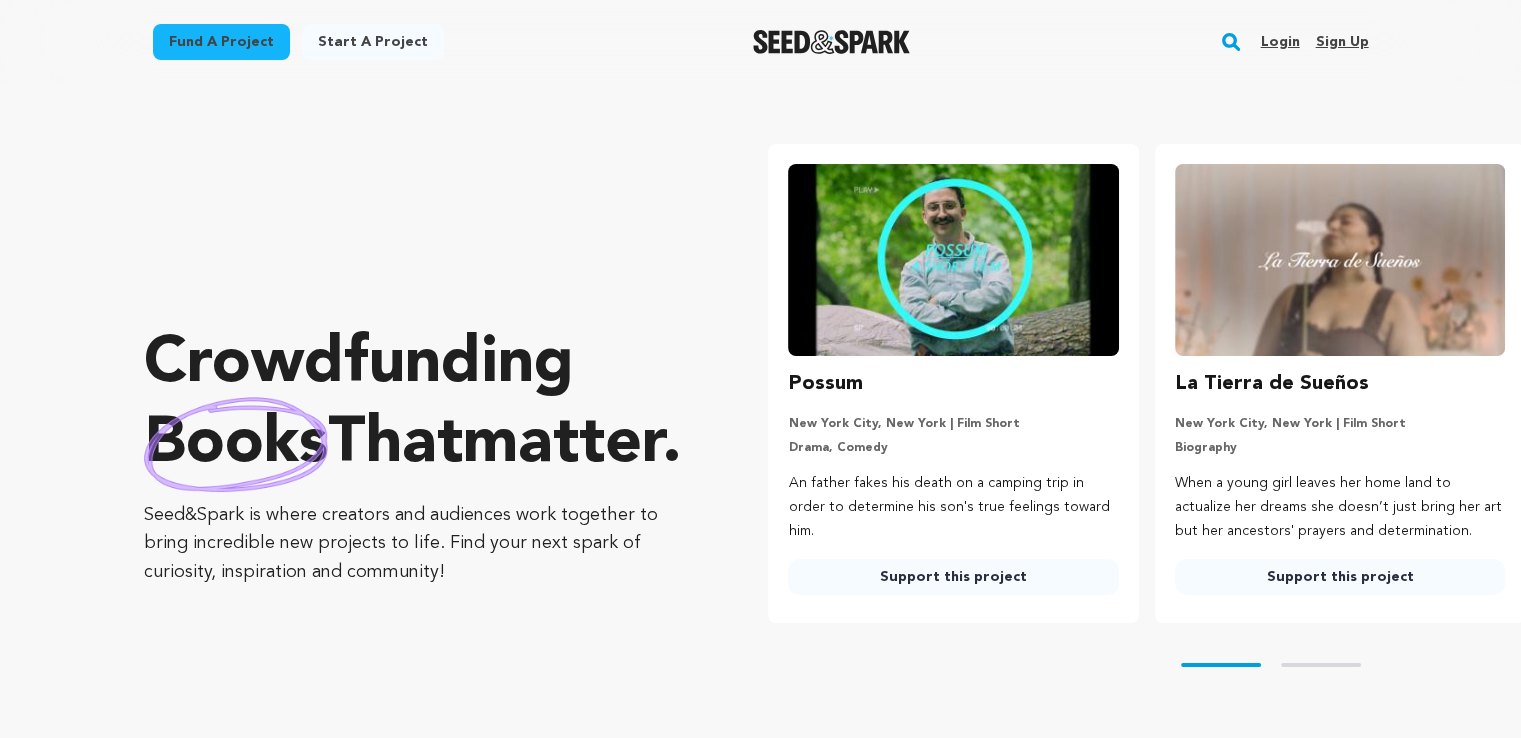 click on "Sign up" at bounding box center (1341, 42) 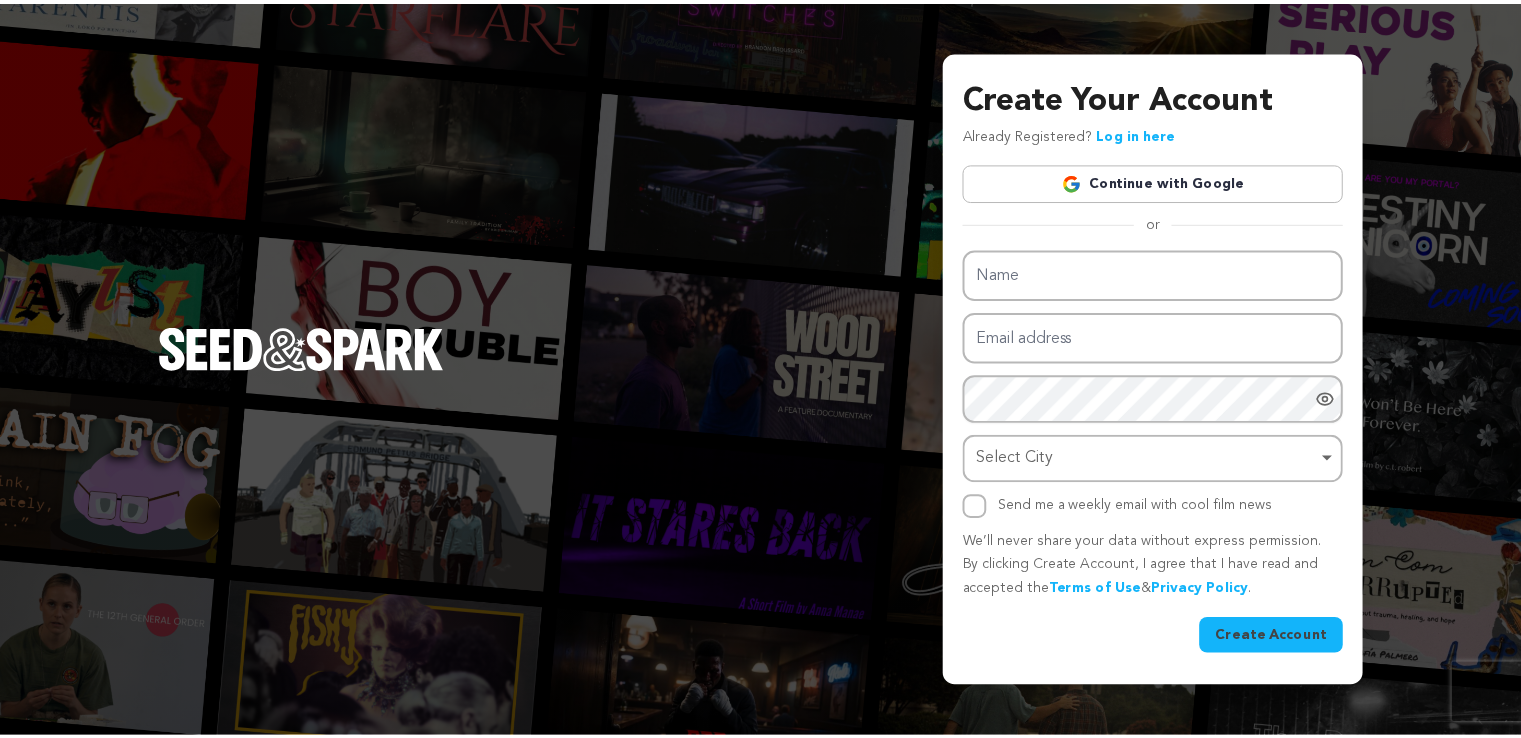 scroll, scrollTop: 0, scrollLeft: 0, axis: both 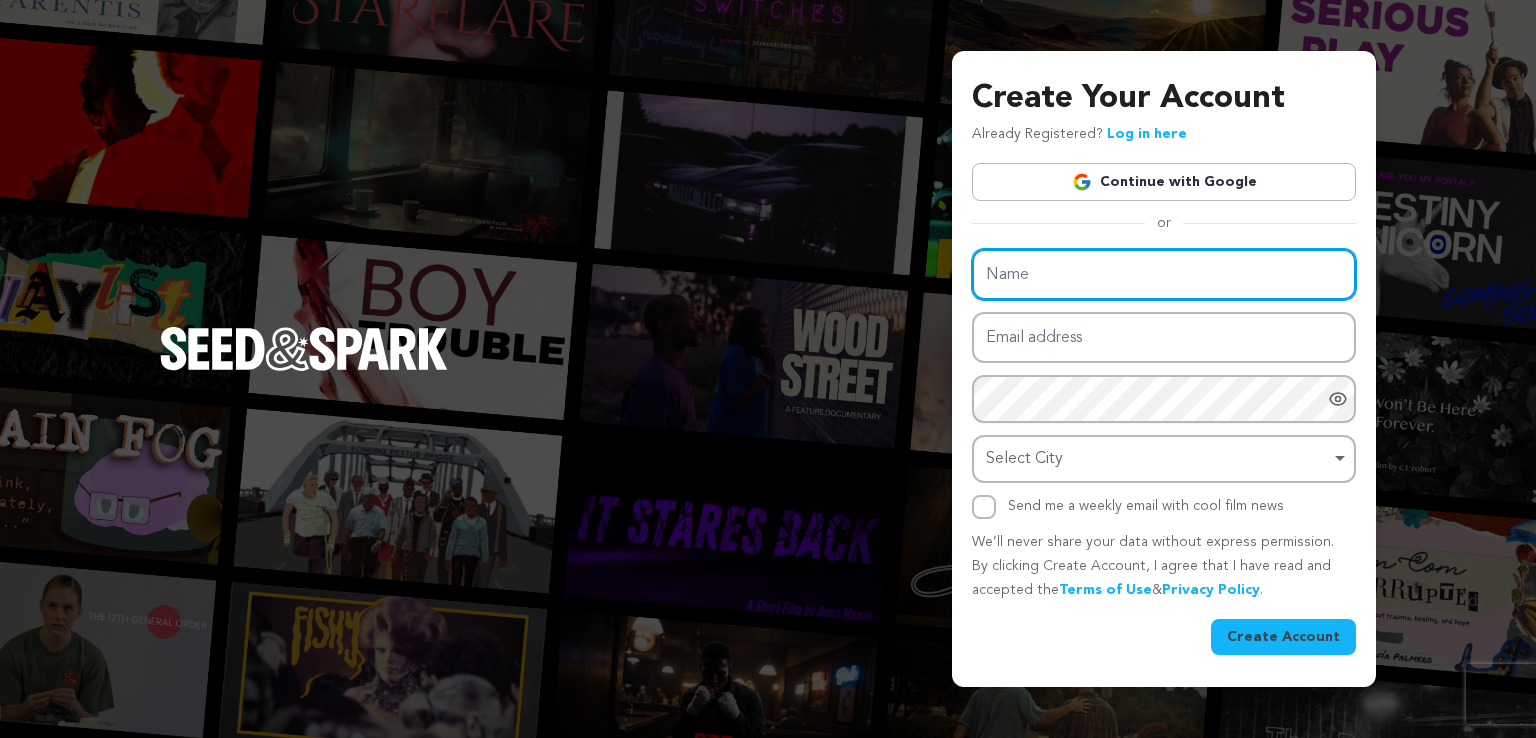 click on "Name" at bounding box center (1164, 274) 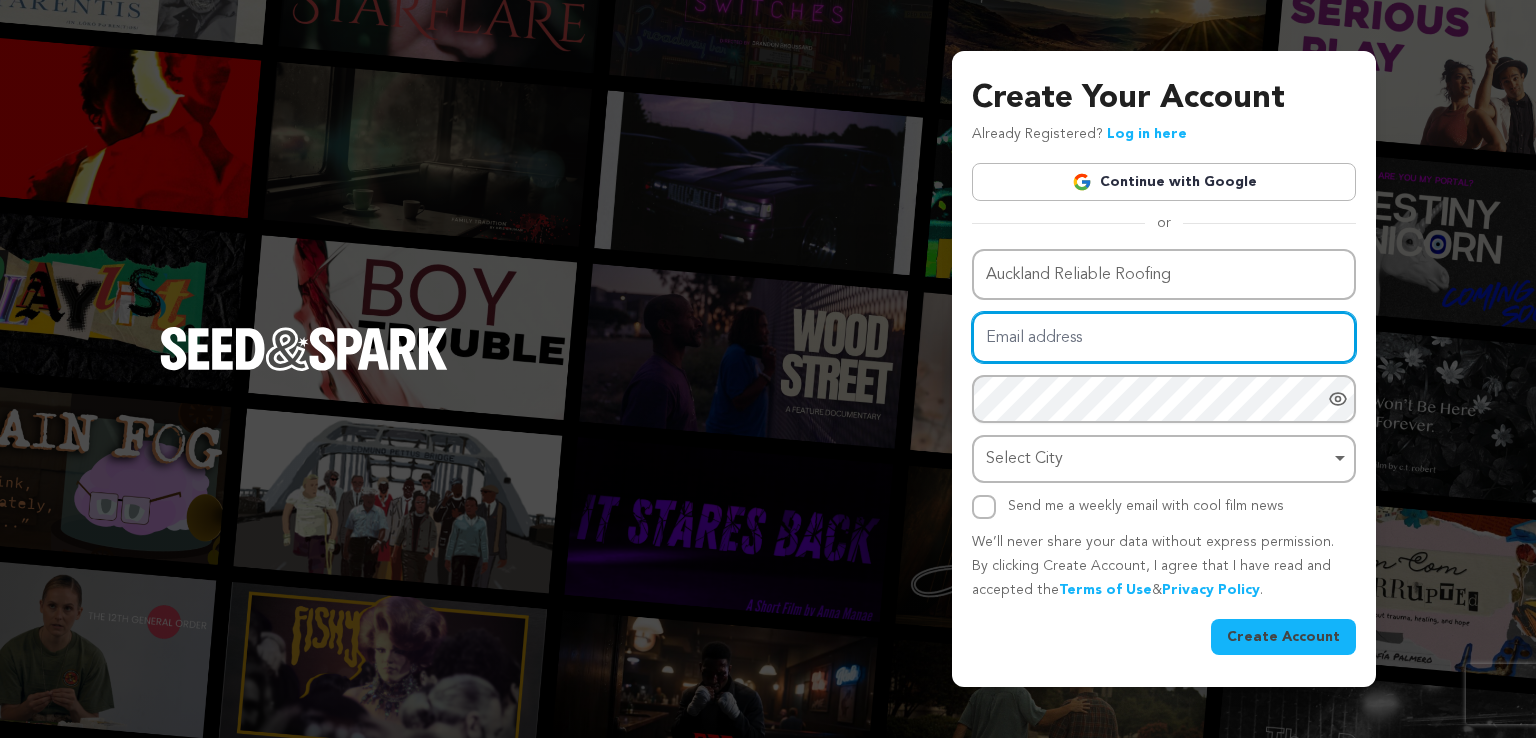 click on "Email address" at bounding box center [1164, 337] 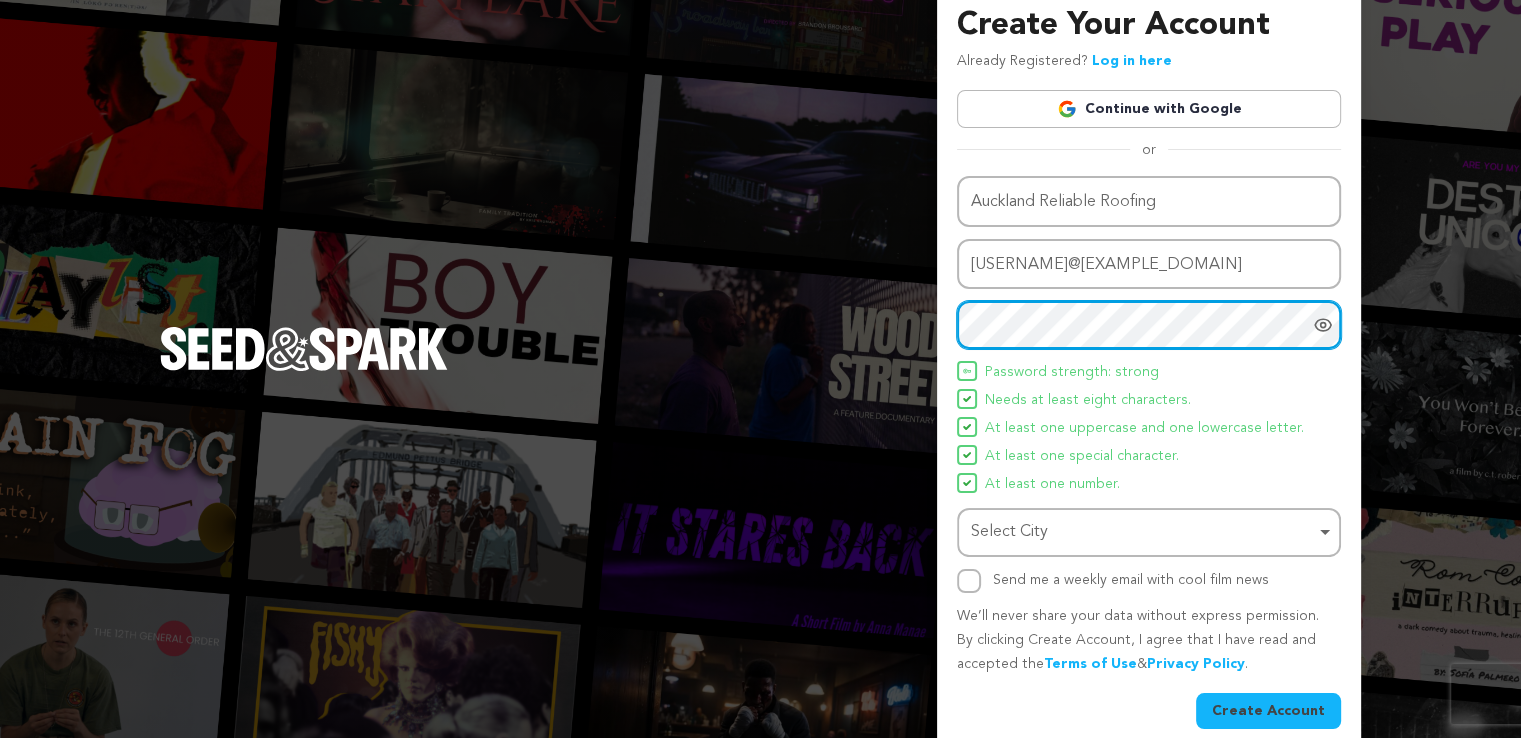 scroll, scrollTop: 44, scrollLeft: 0, axis: vertical 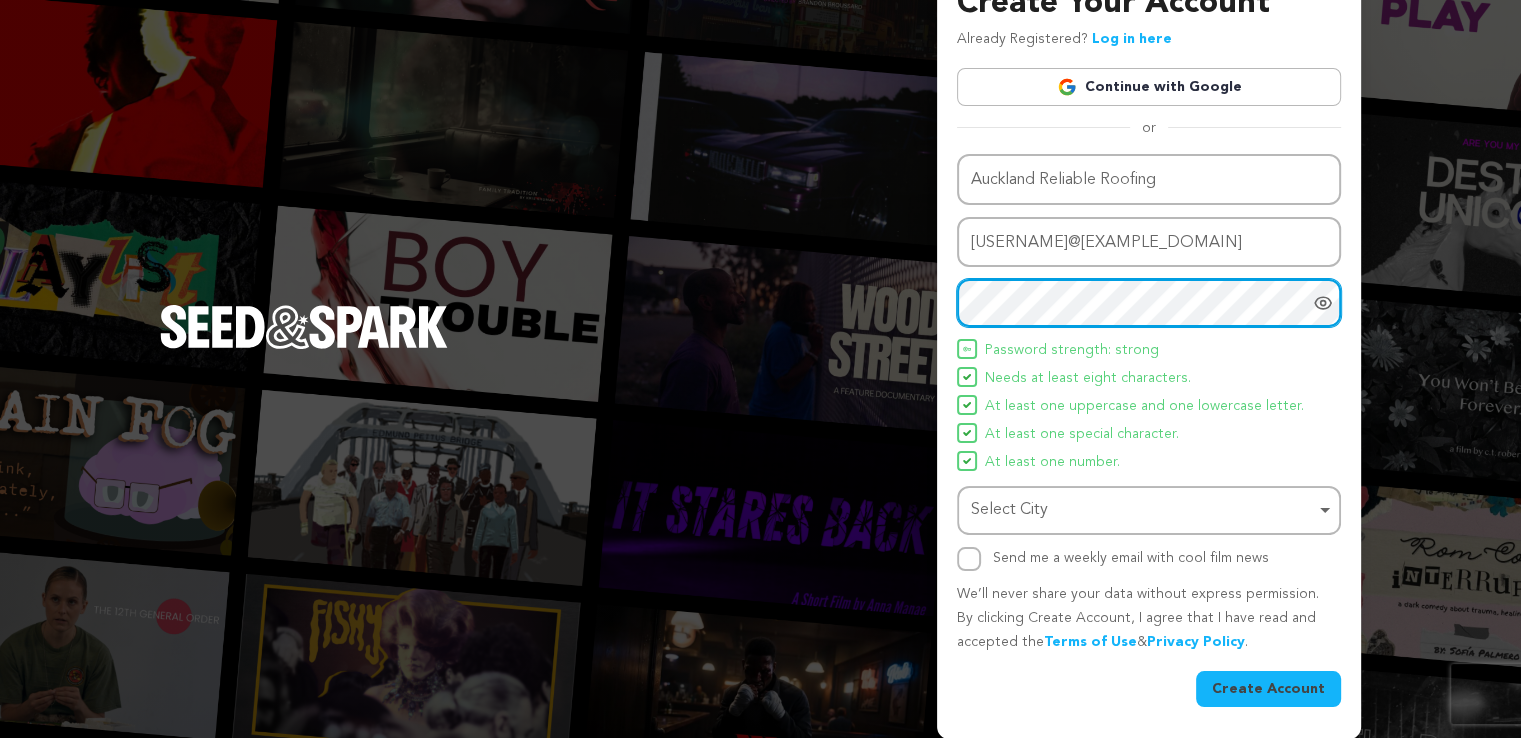 click on "Select City Remove item" at bounding box center [1143, 510] 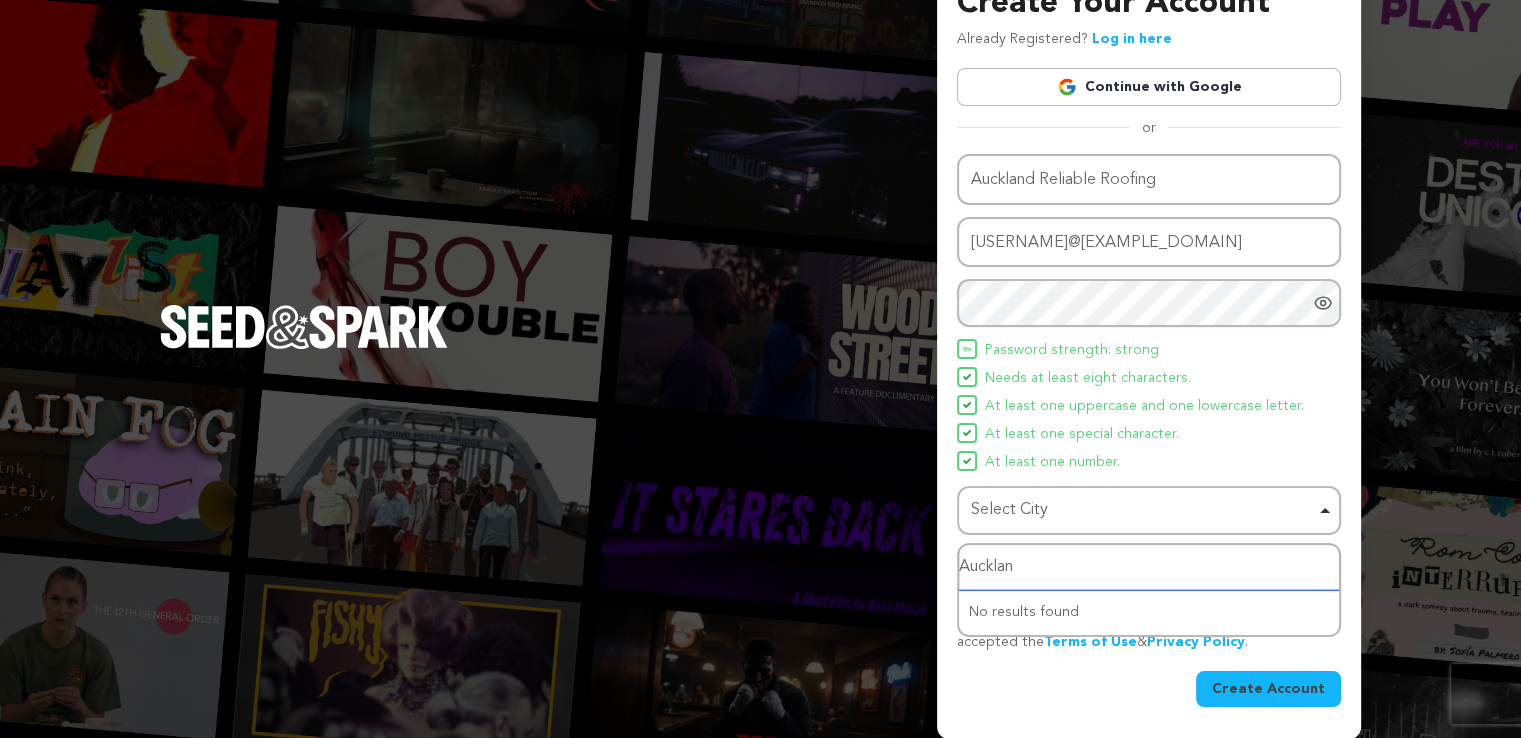 type on "Auckland" 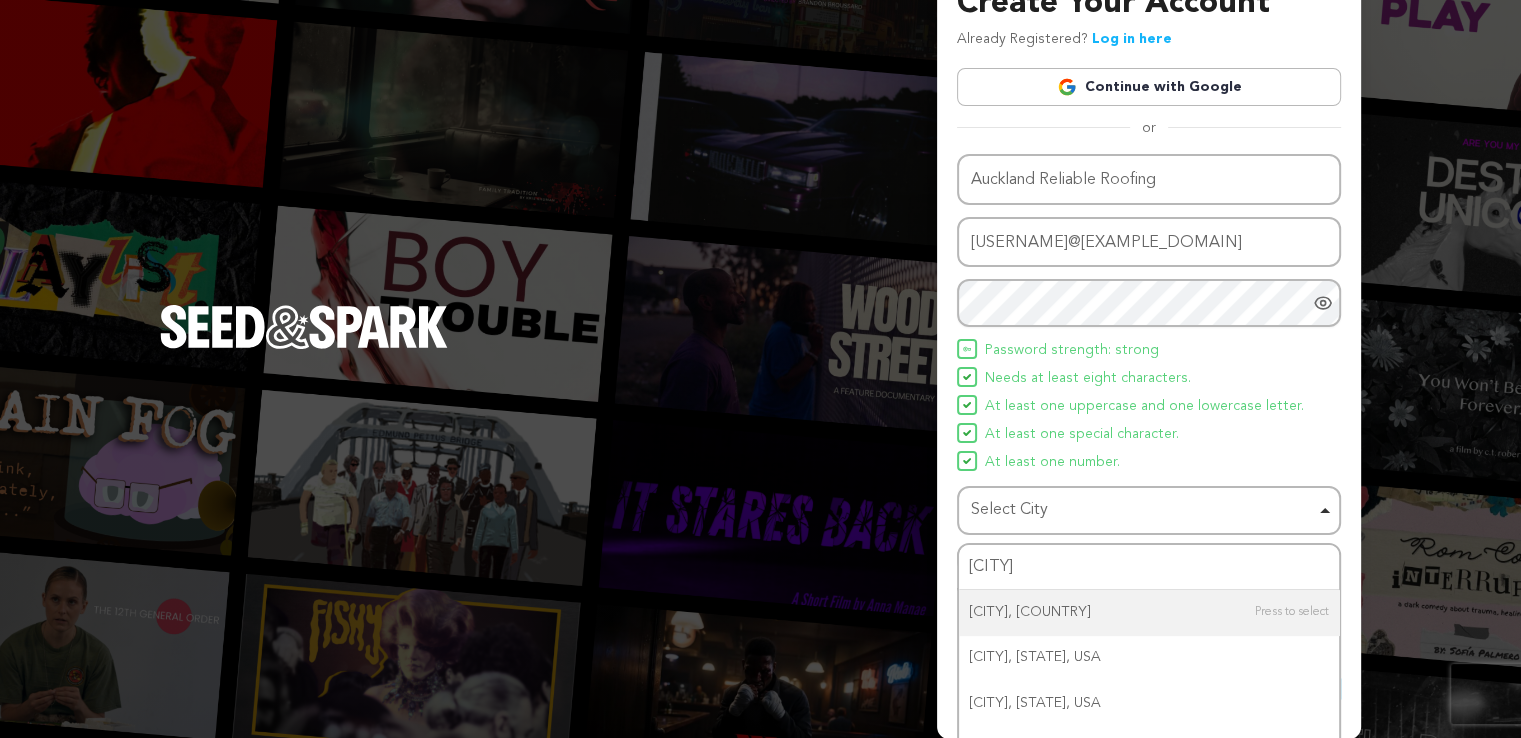 type 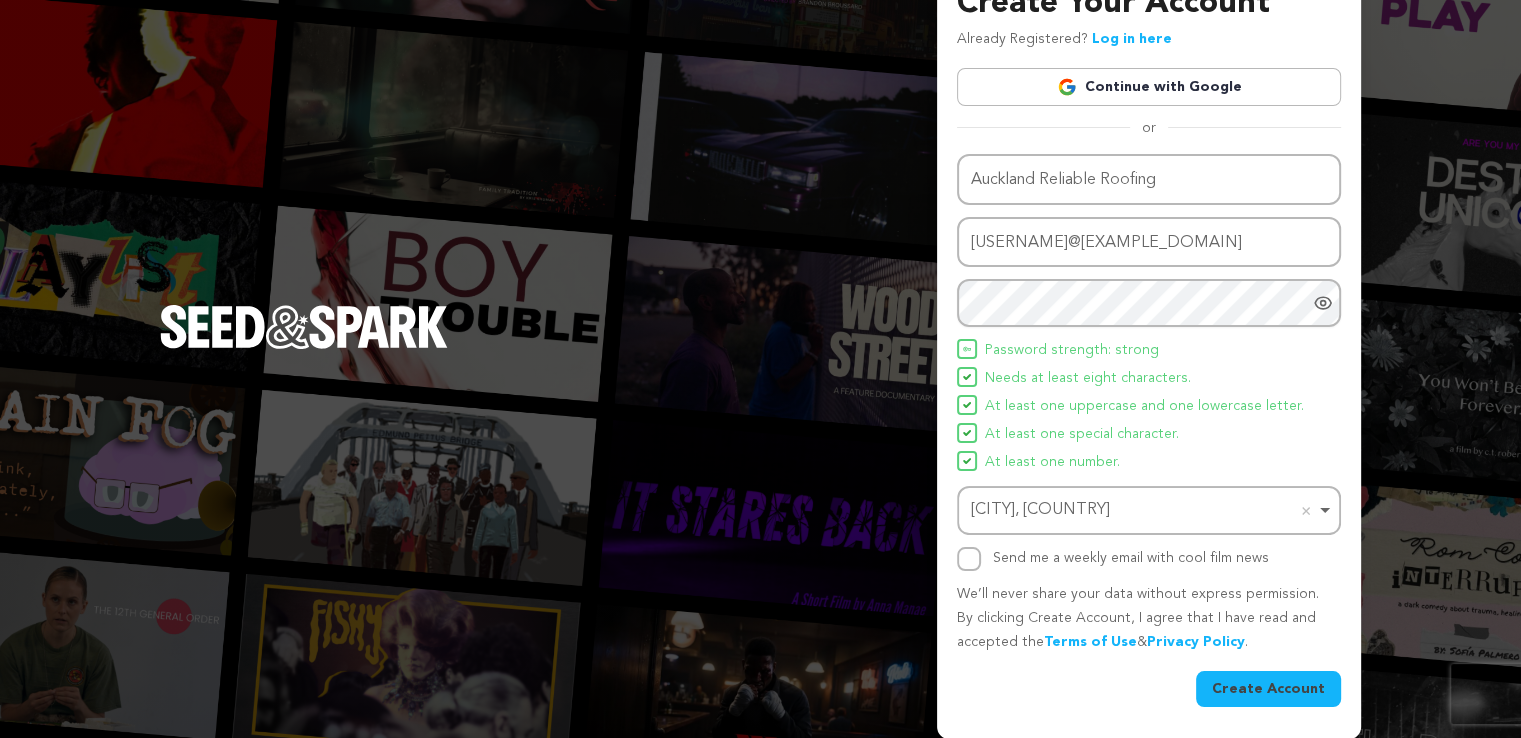 click on "Send me a weekly email with cool film news" at bounding box center (1131, 558) 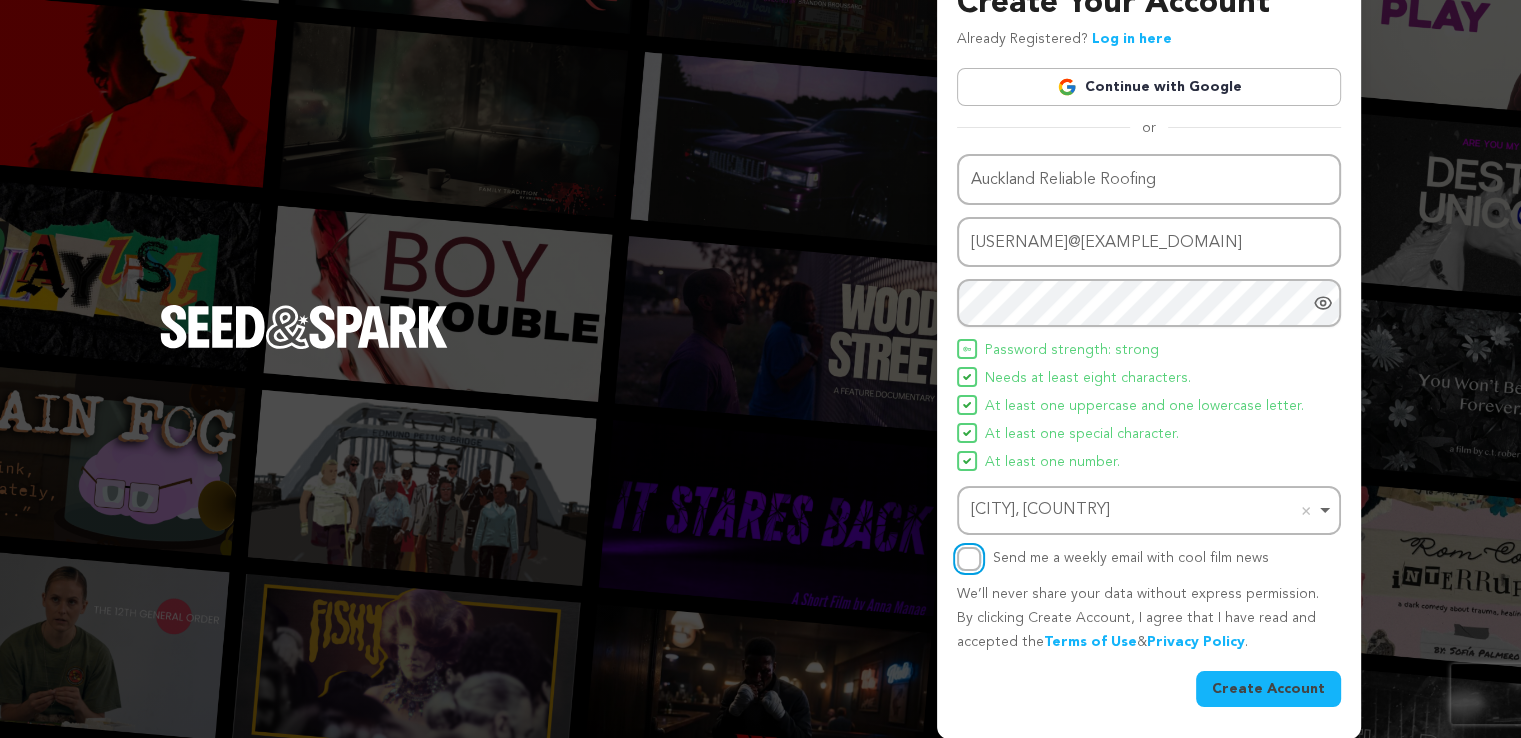 click on "Send me a weekly email with cool film news" at bounding box center (969, 559) 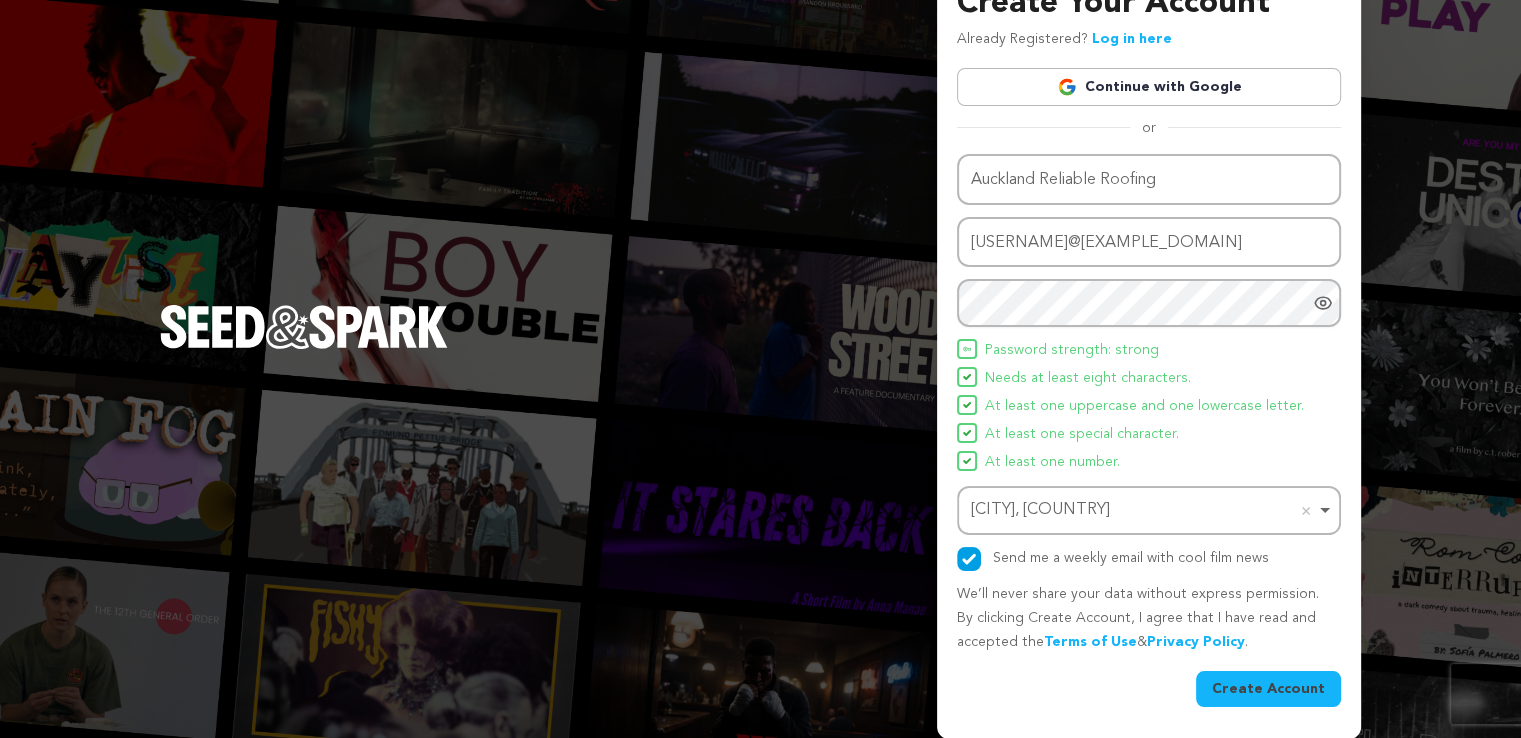 click on "Send me a weekly email with cool film news" at bounding box center [1131, 558] 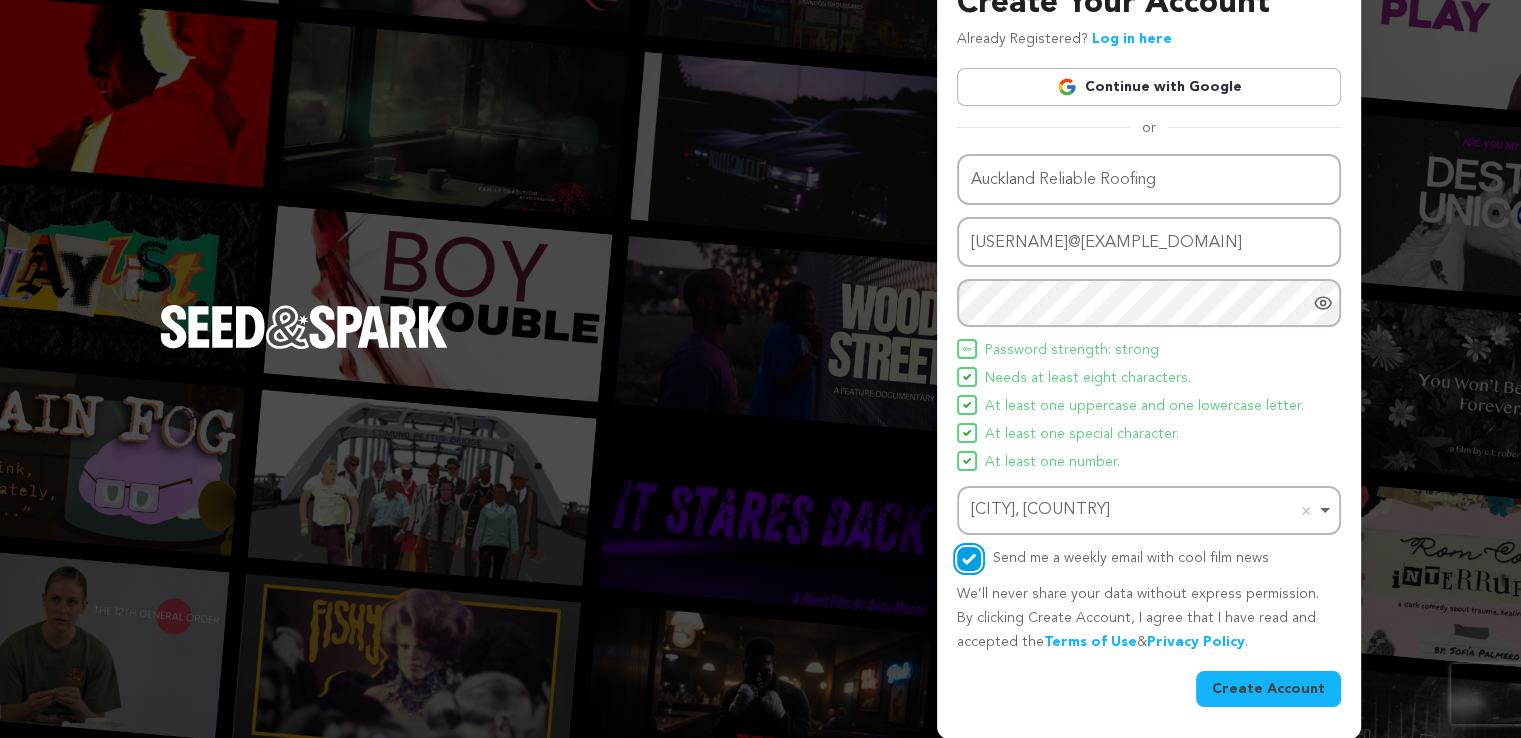 checkbox on "false" 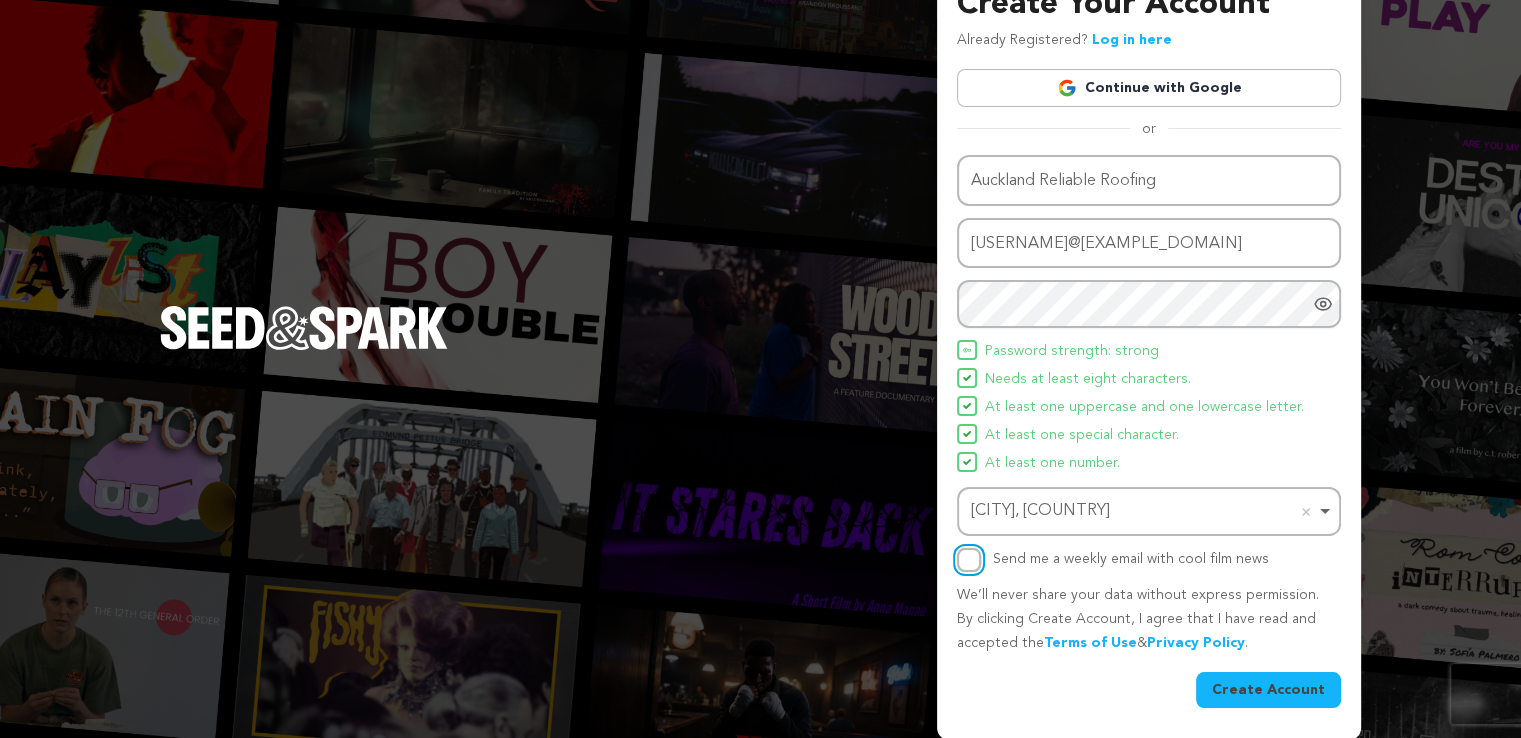 scroll, scrollTop: 44, scrollLeft: 0, axis: vertical 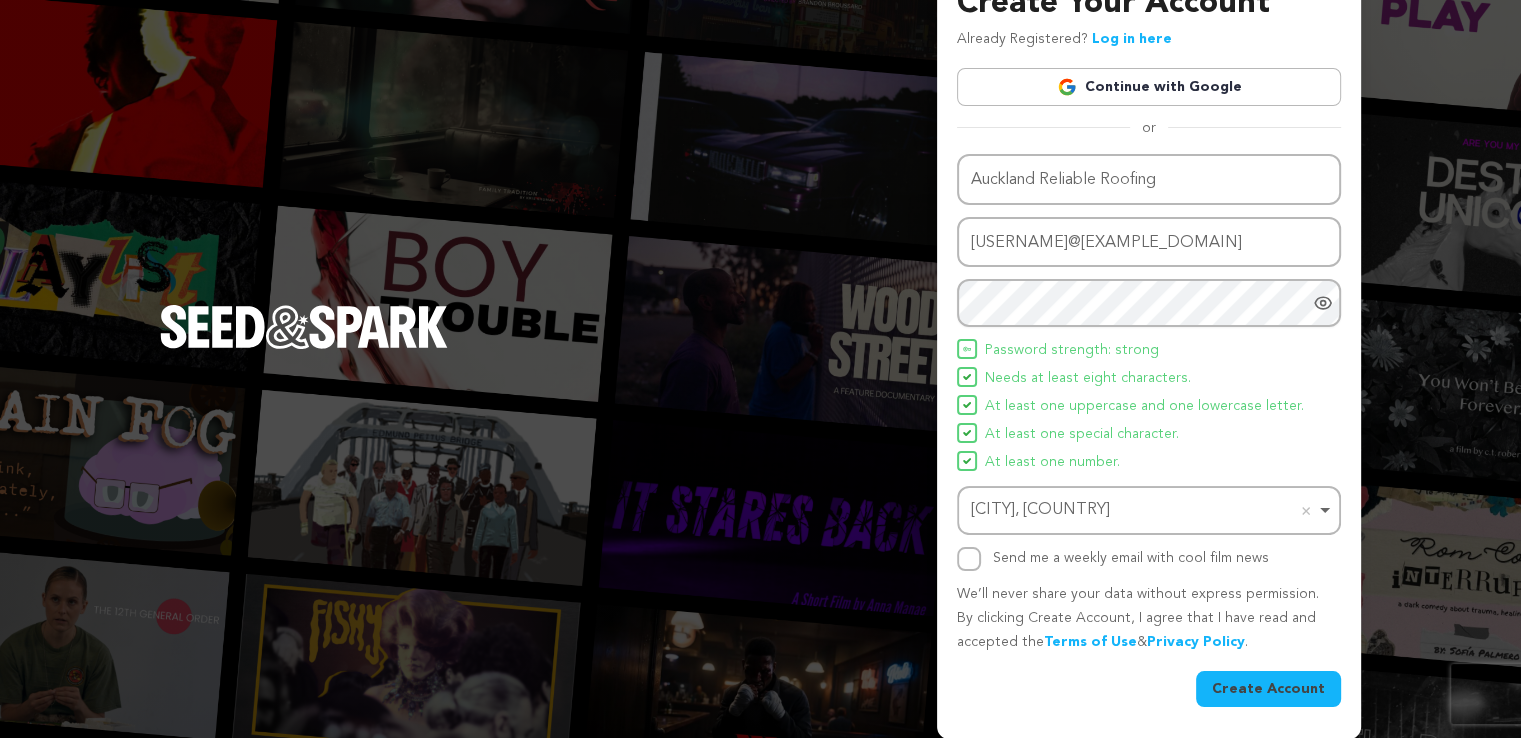 click on "Create Account" at bounding box center (1268, 689) 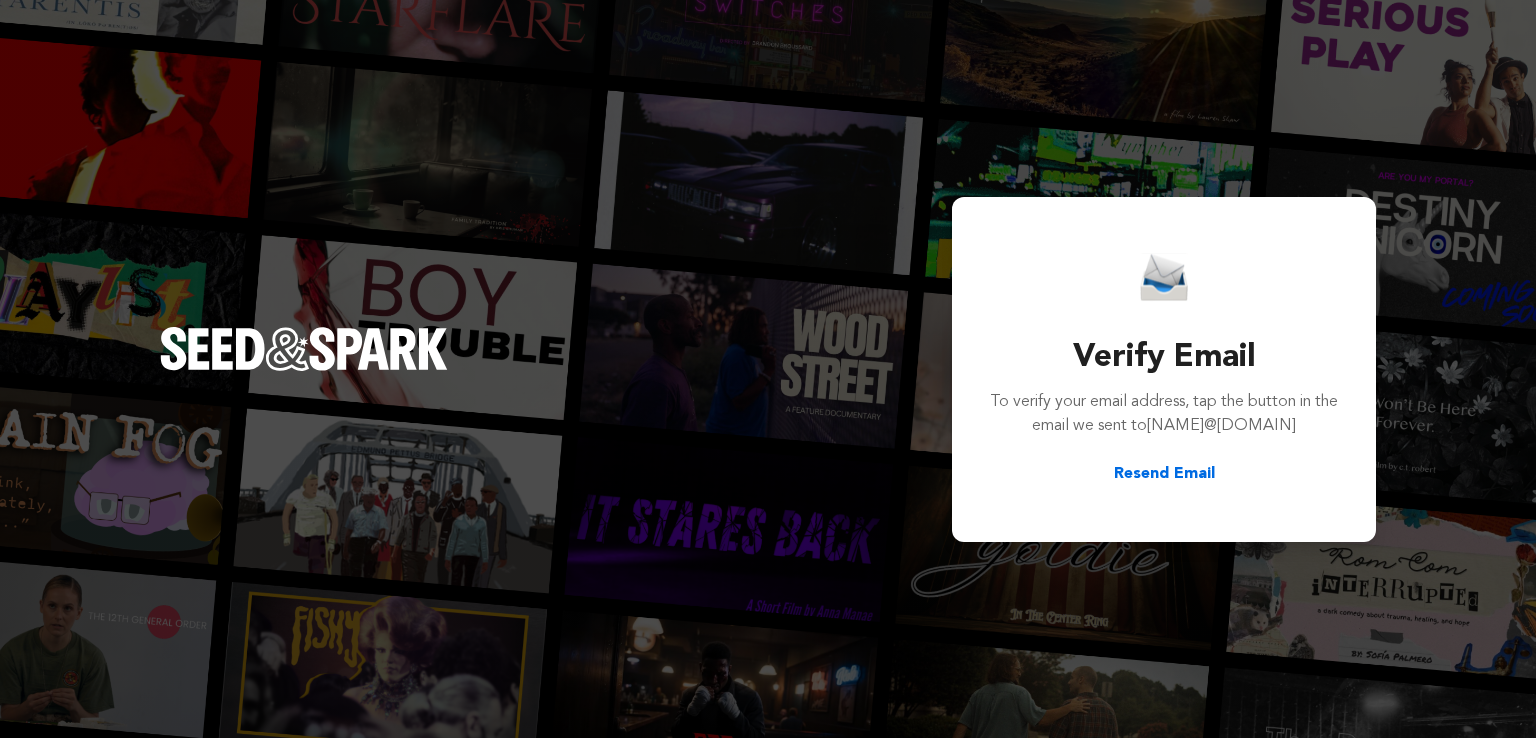 scroll, scrollTop: 0, scrollLeft: 0, axis: both 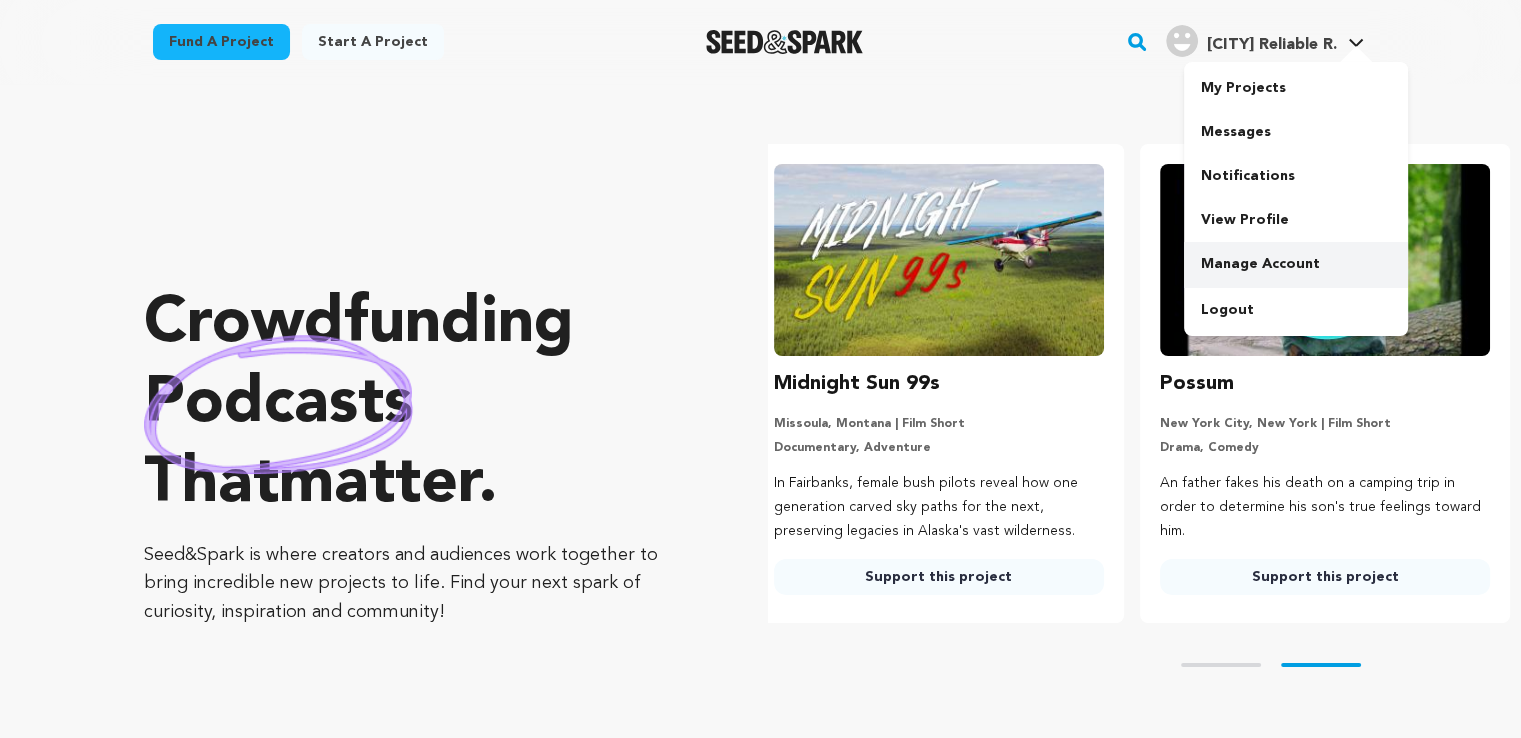 click on "Manage Account" at bounding box center [1296, 264] 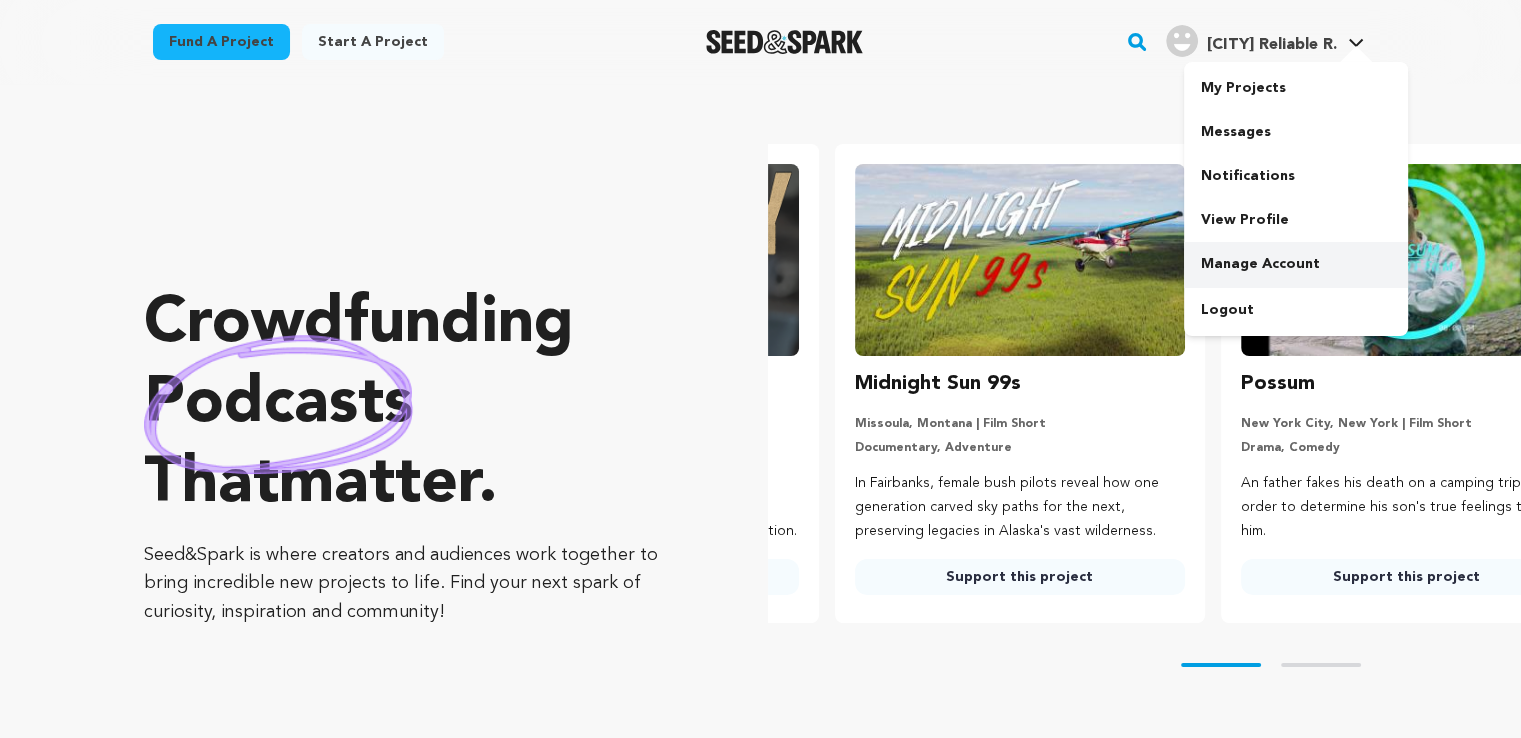 scroll, scrollTop: 0, scrollLeft: 117, axis: horizontal 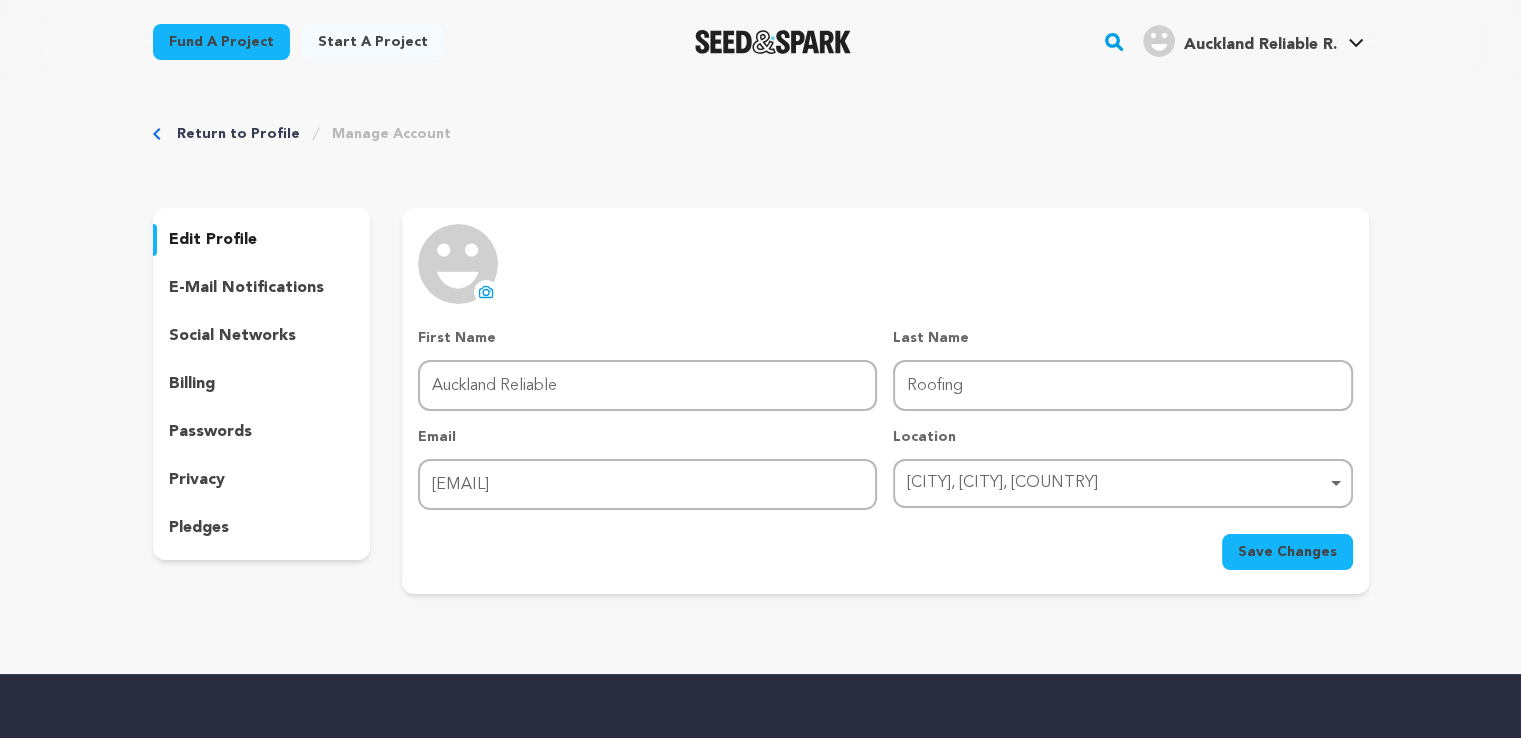 click 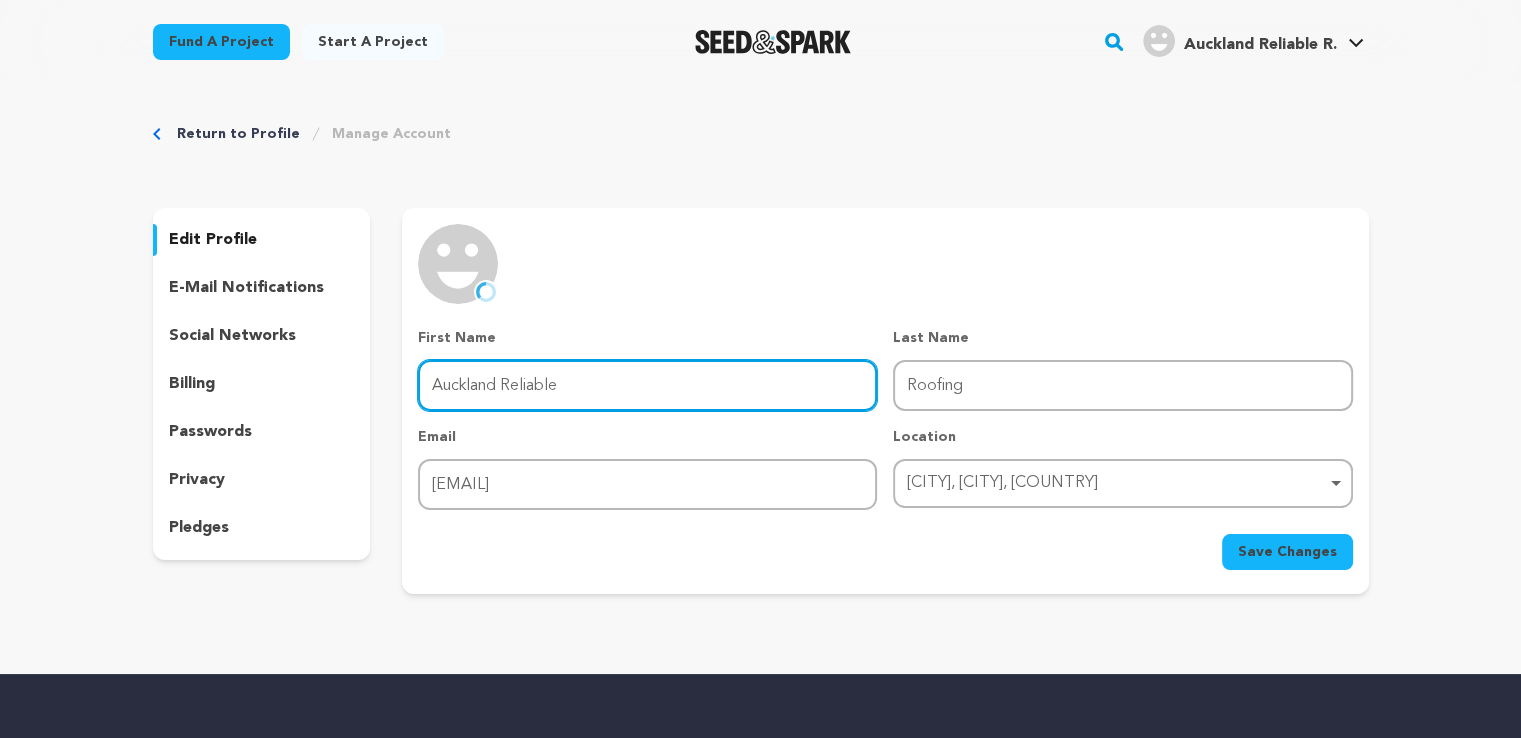 click on "Auckland Reliable" at bounding box center (647, 385) 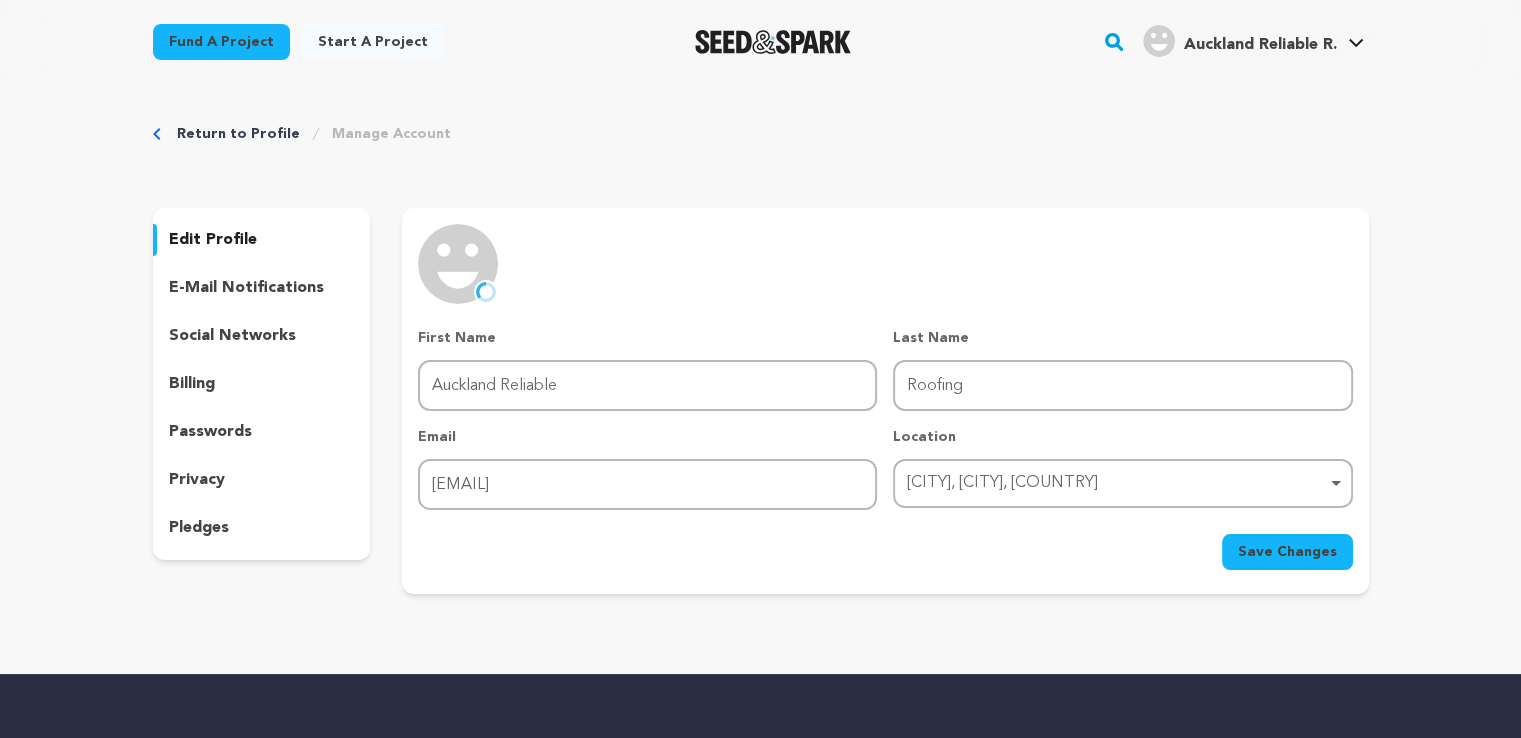 click on "First Name
First Name
[FIRST]
Last Name
Last Name
[LAST]
Email
Email
[EMAIL]
Location
[CITY], [CITY], [COUNTRY] [CITY], [CITY], [COUNTRY] Remove item  [CITY], [CITY], [COUNTRY]" at bounding box center (885, 419) 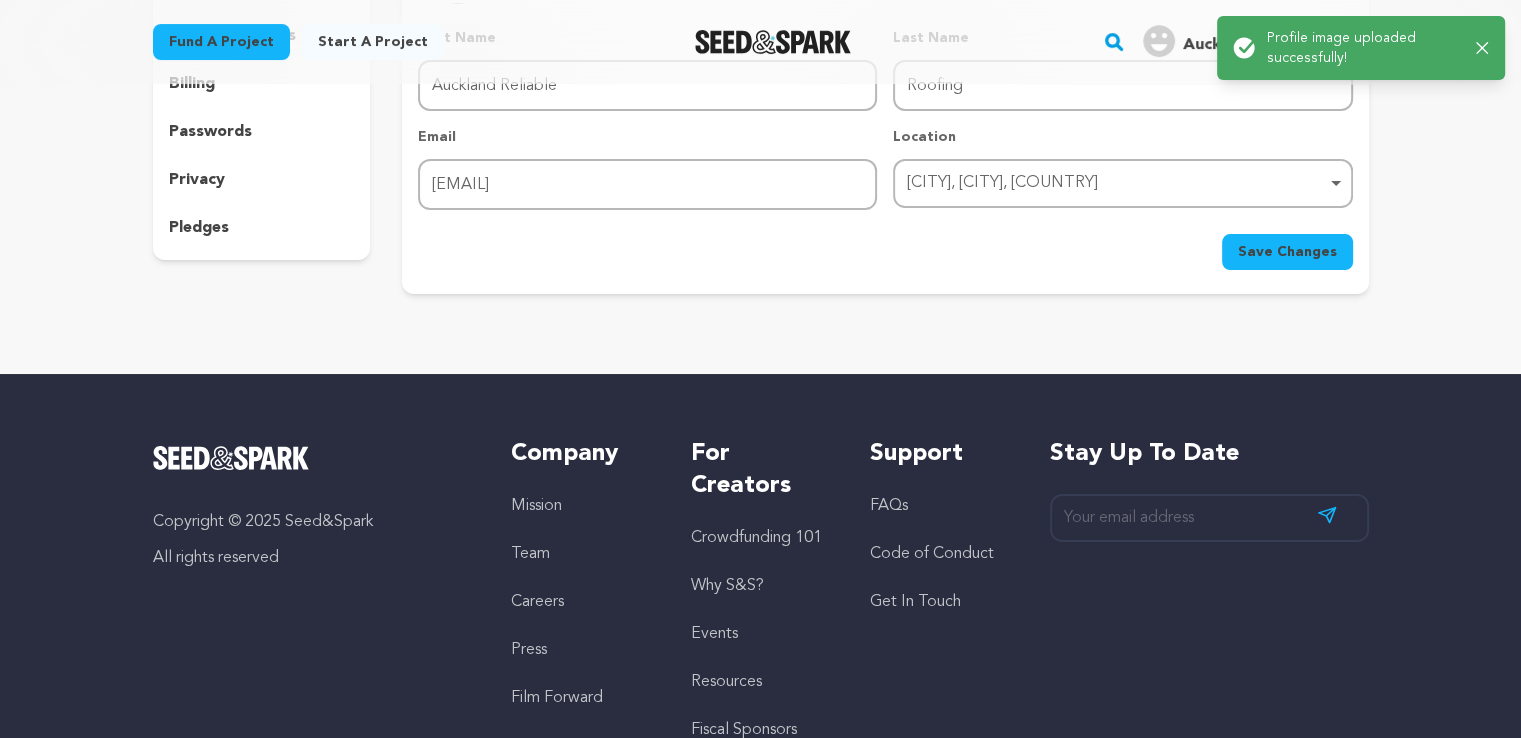scroll, scrollTop: 0, scrollLeft: 0, axis: both 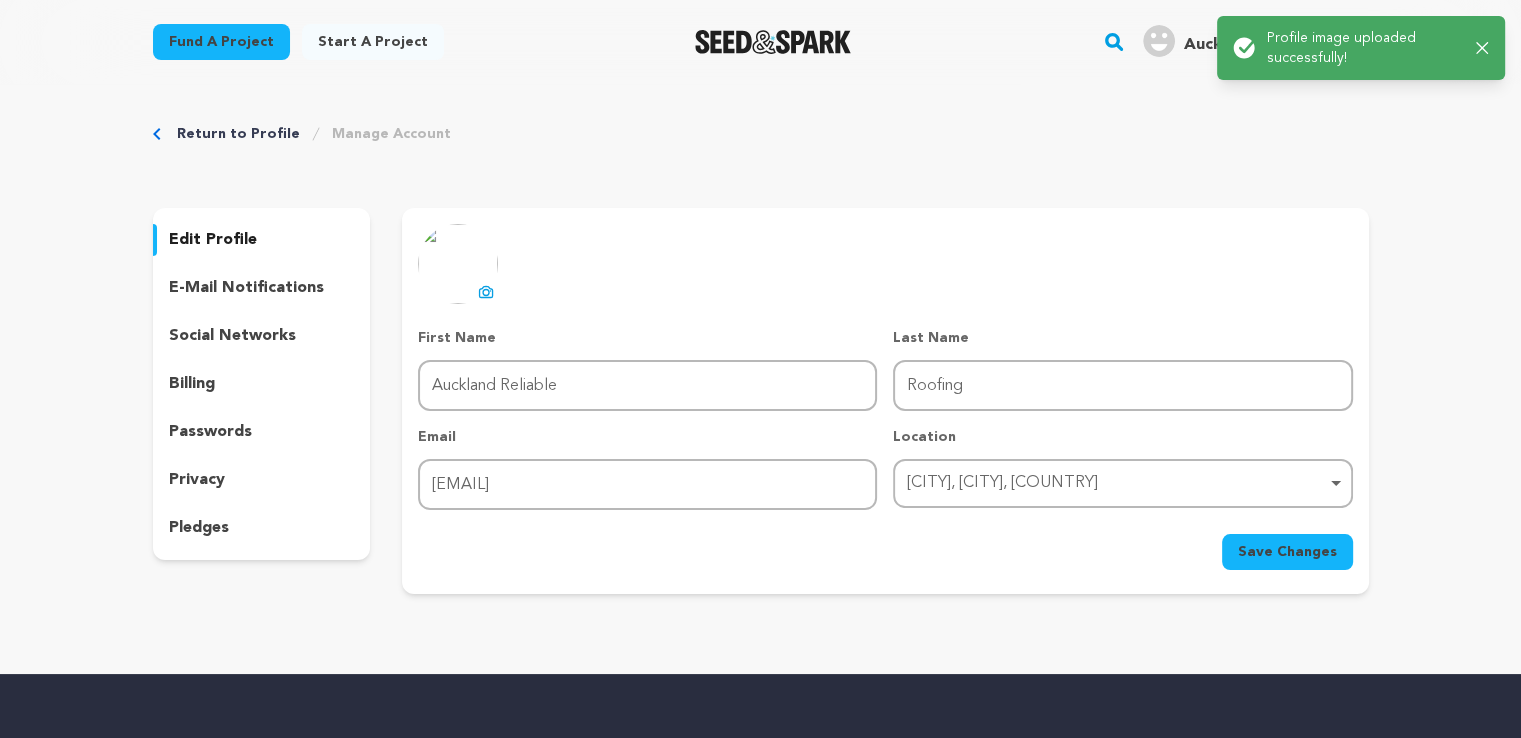 drag, startPoint x: 1483, startPoint y: 44, endPoint x: 1420, endPoint y: 233, distance: 199.2235 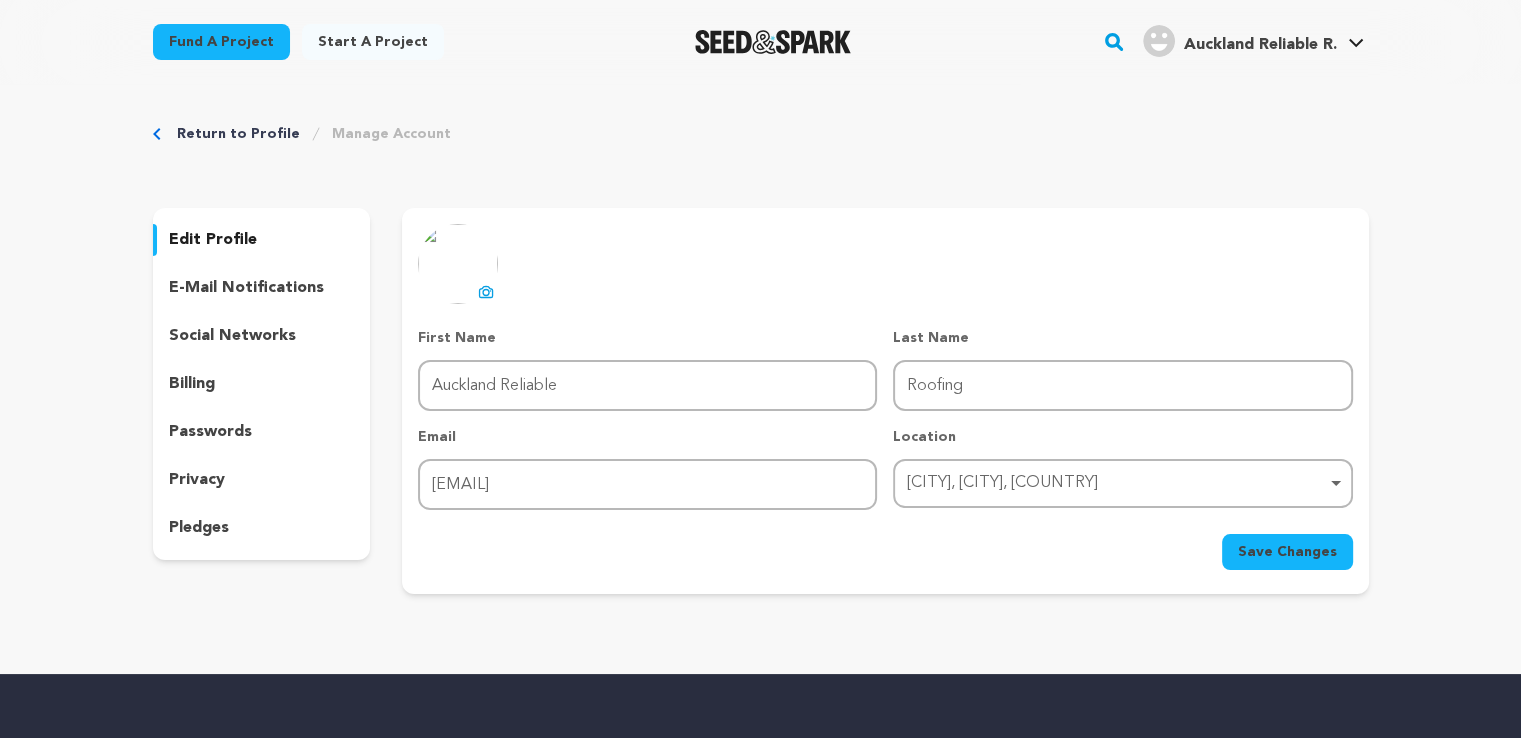 click on "Save Changes" at bounding box center (1287, 552) 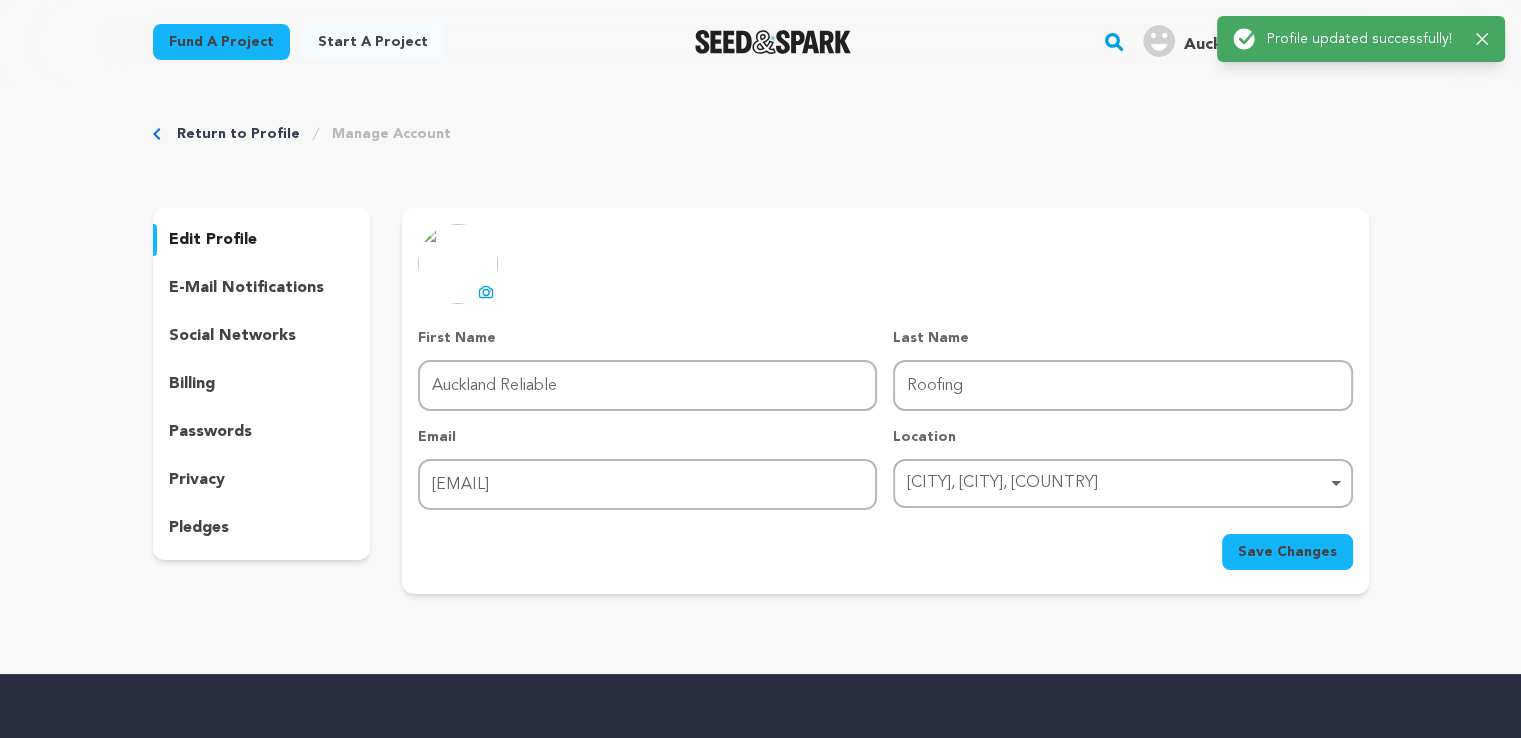 click on "Manage Account" at bounding box center [391, 134] 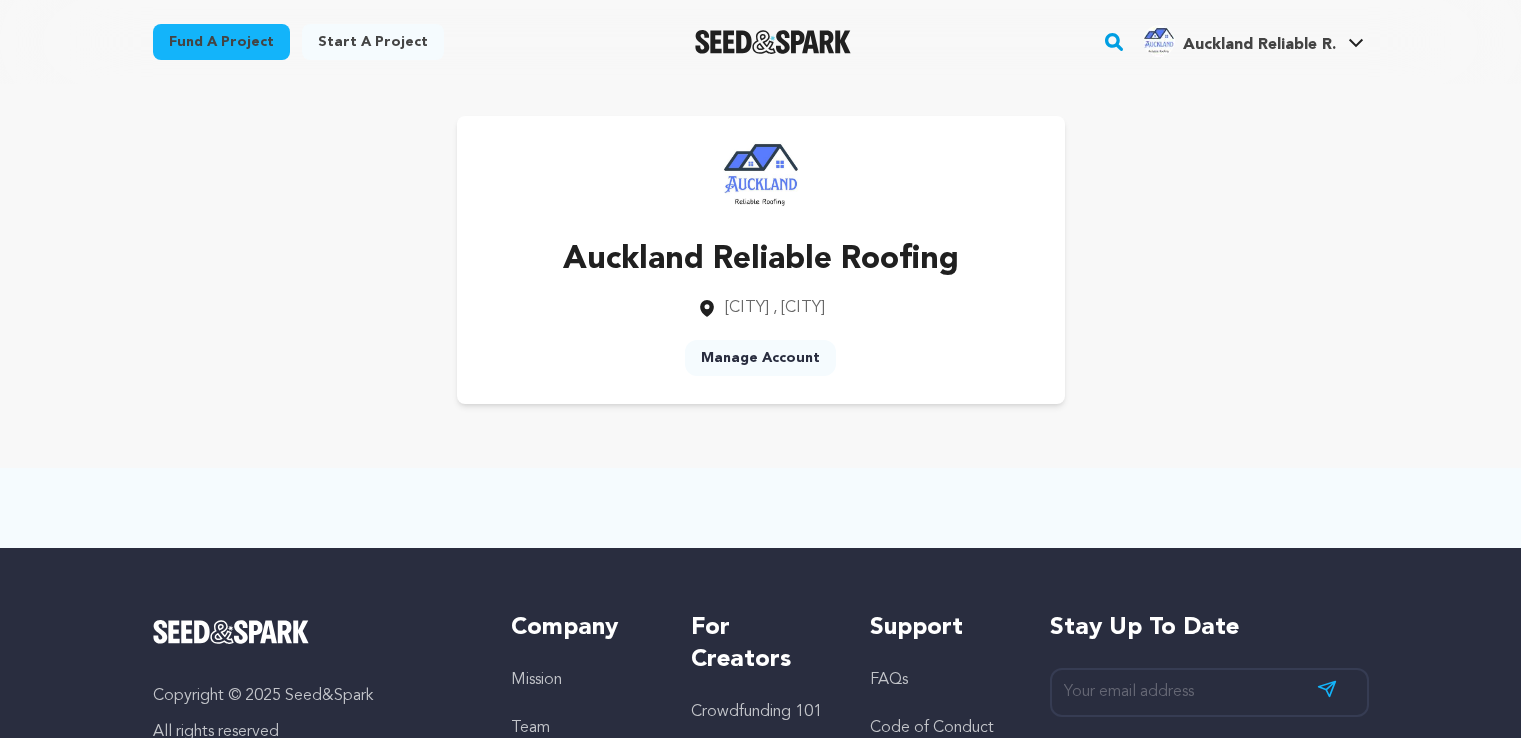 scroll, scrollTop: 0, scrollLeft: 0, axis: both 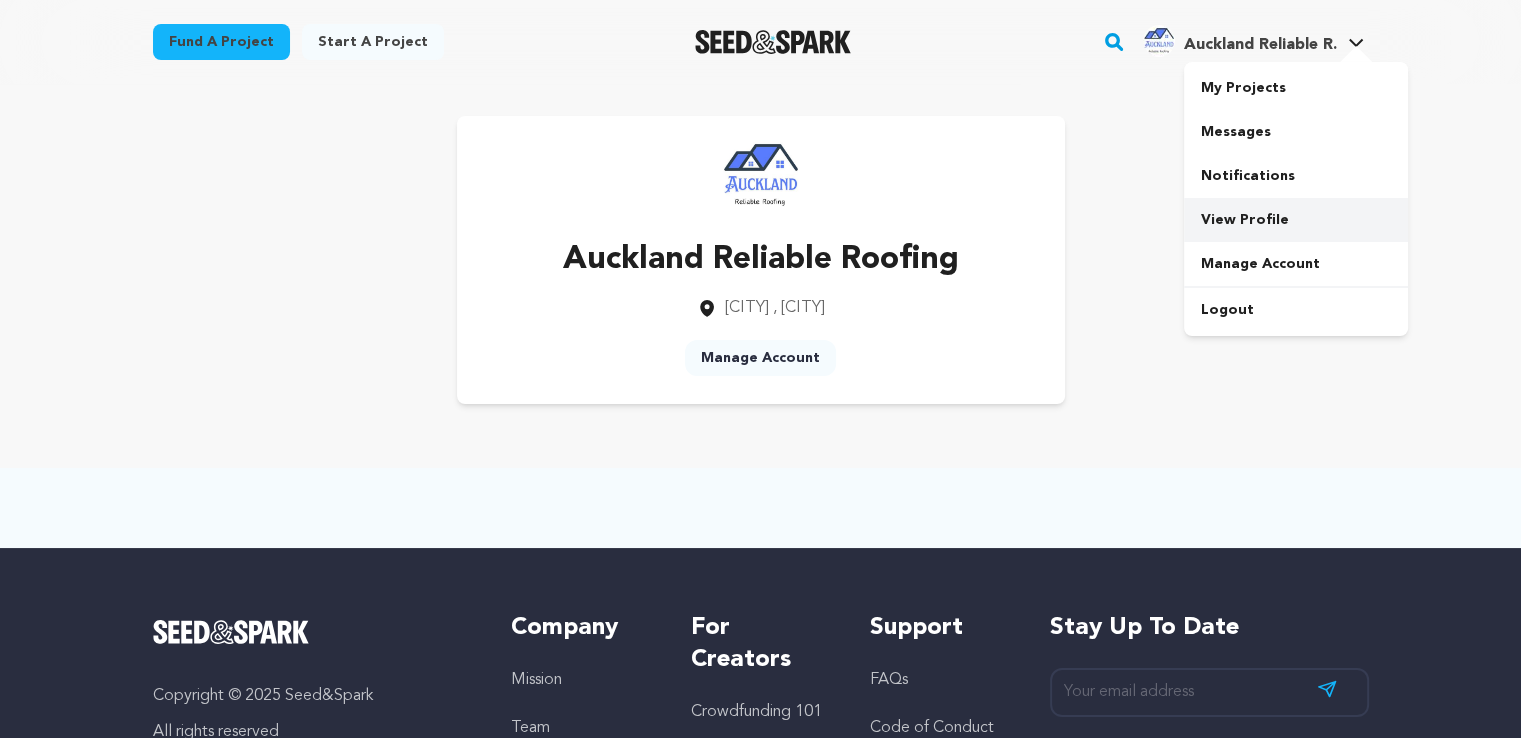 click on "View Profile" at bounding box center (1296, 220) 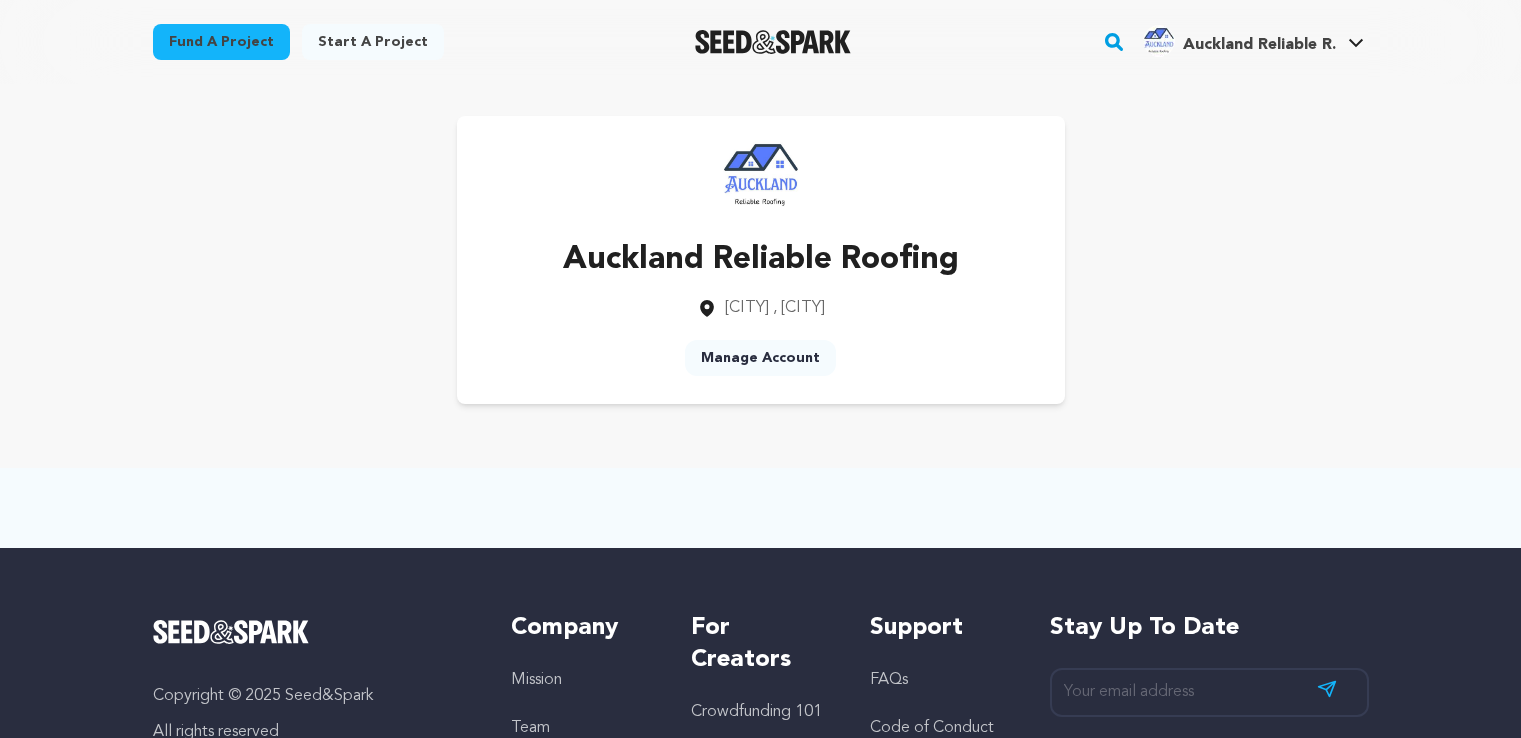 scroll, scrollTop: 0, scrollLeft: 0, axis: both 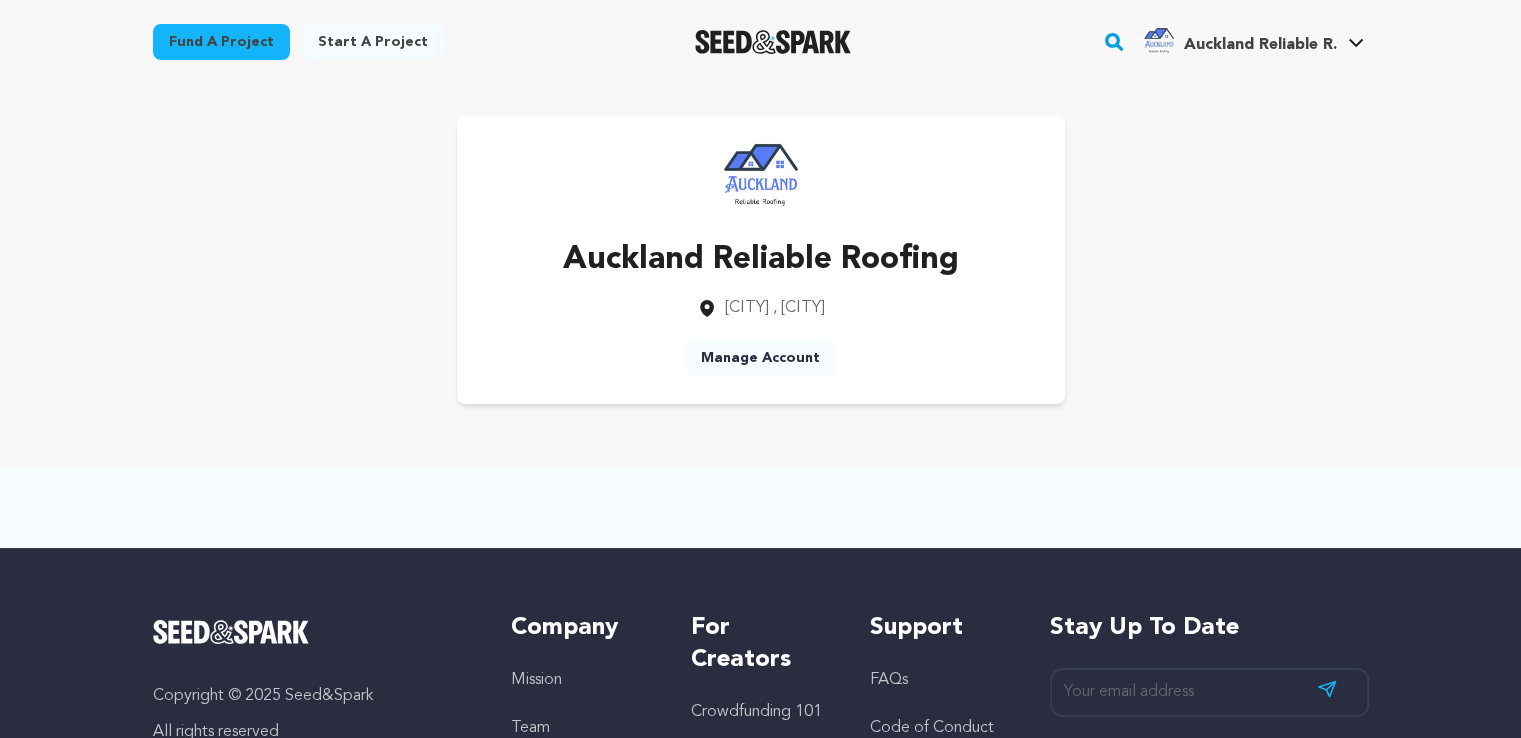 click on "Manage Account" at bounding box center (760, 358) 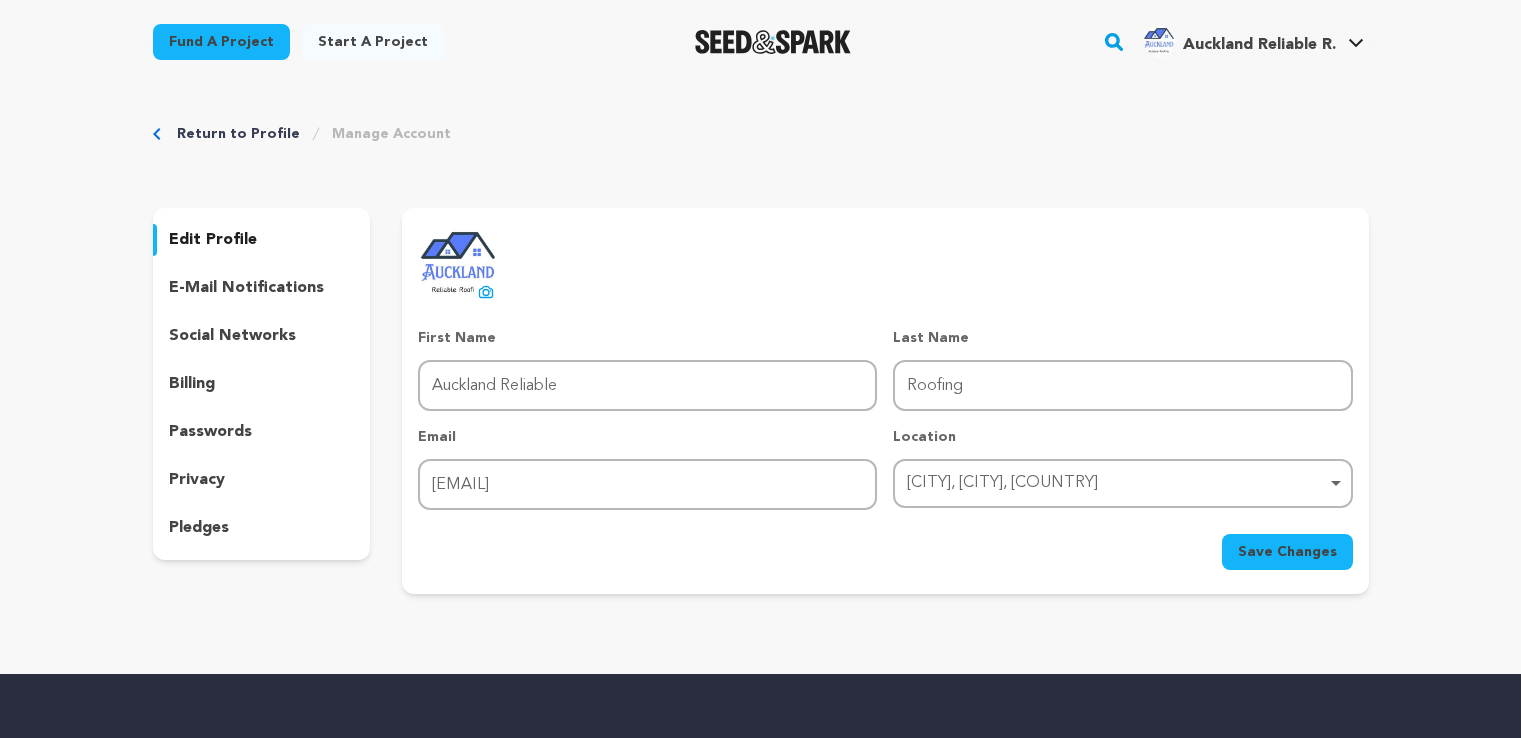 scroll, scrollTop: 0, scrollLeft: 0, axis: both 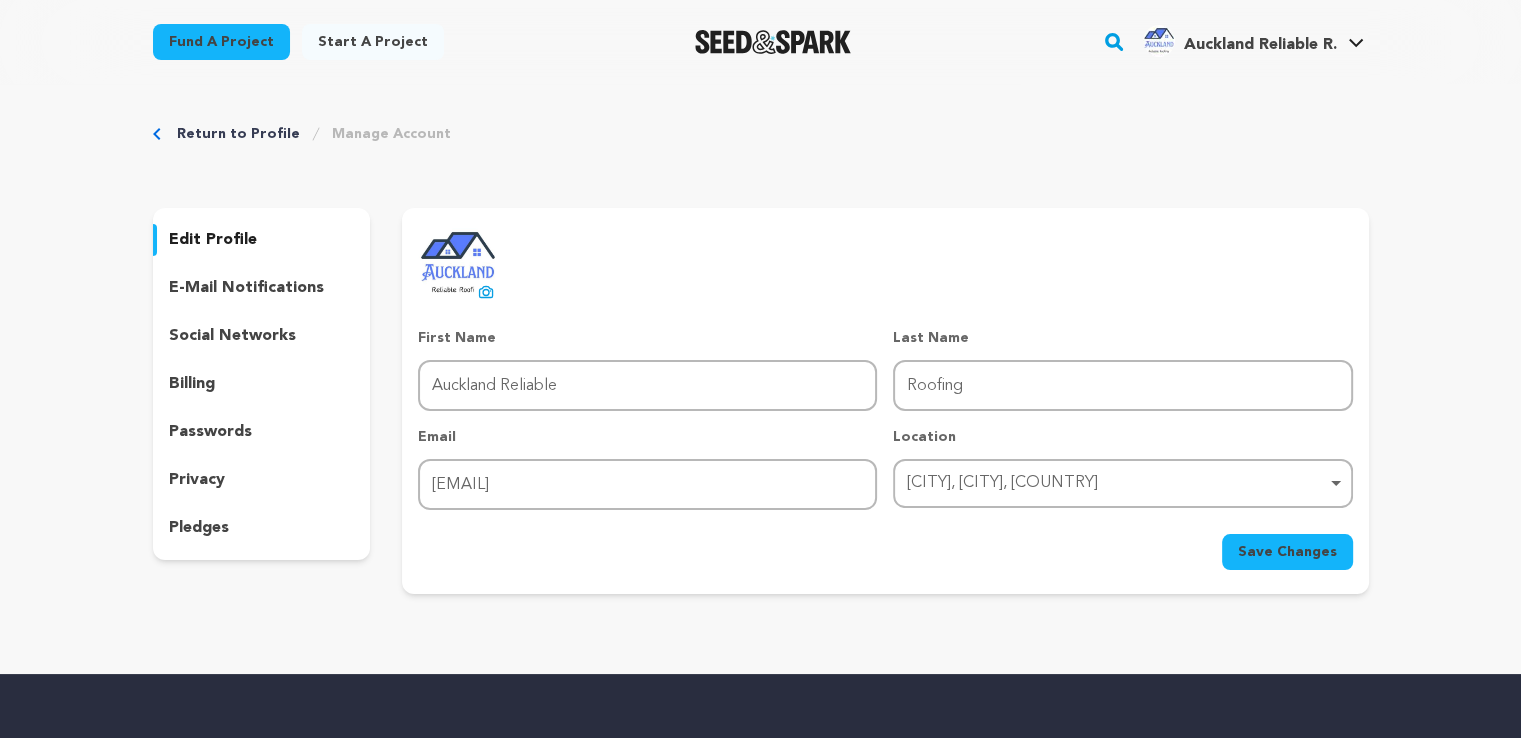 click on "social networks" at bounding box center [232, 336] 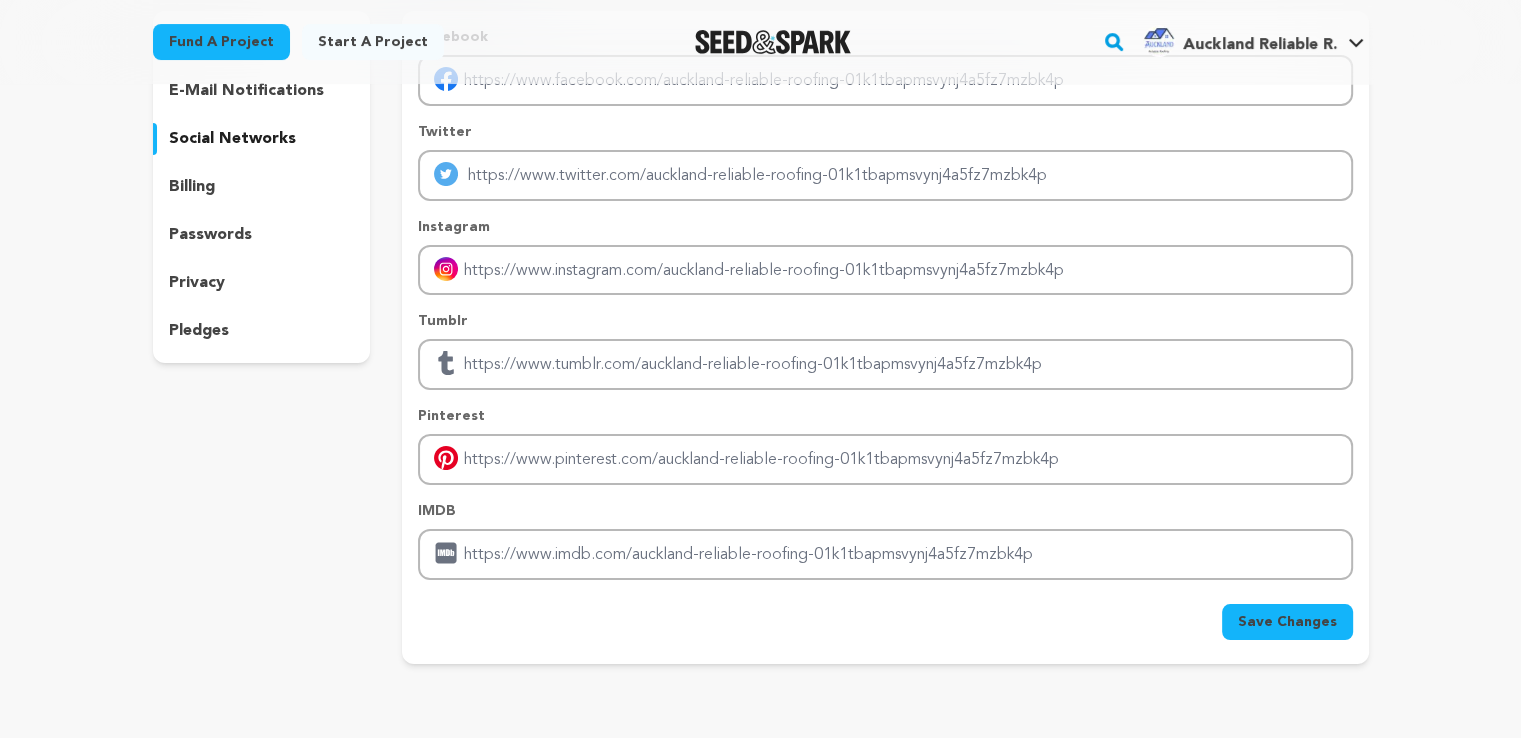 scroll, scrollTop: 0, scrollLeft: 0, axis: both 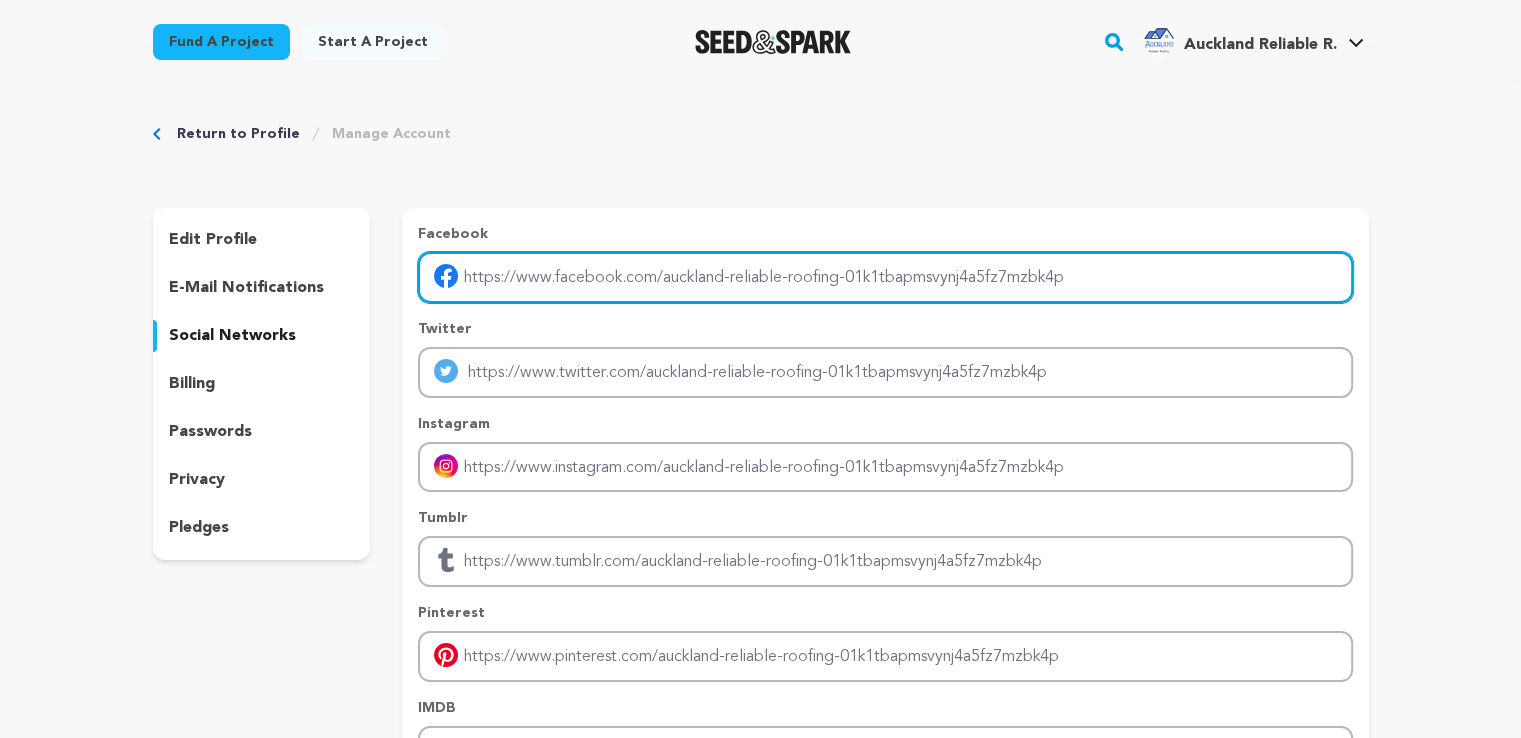 click at bounding box center (885, 277) 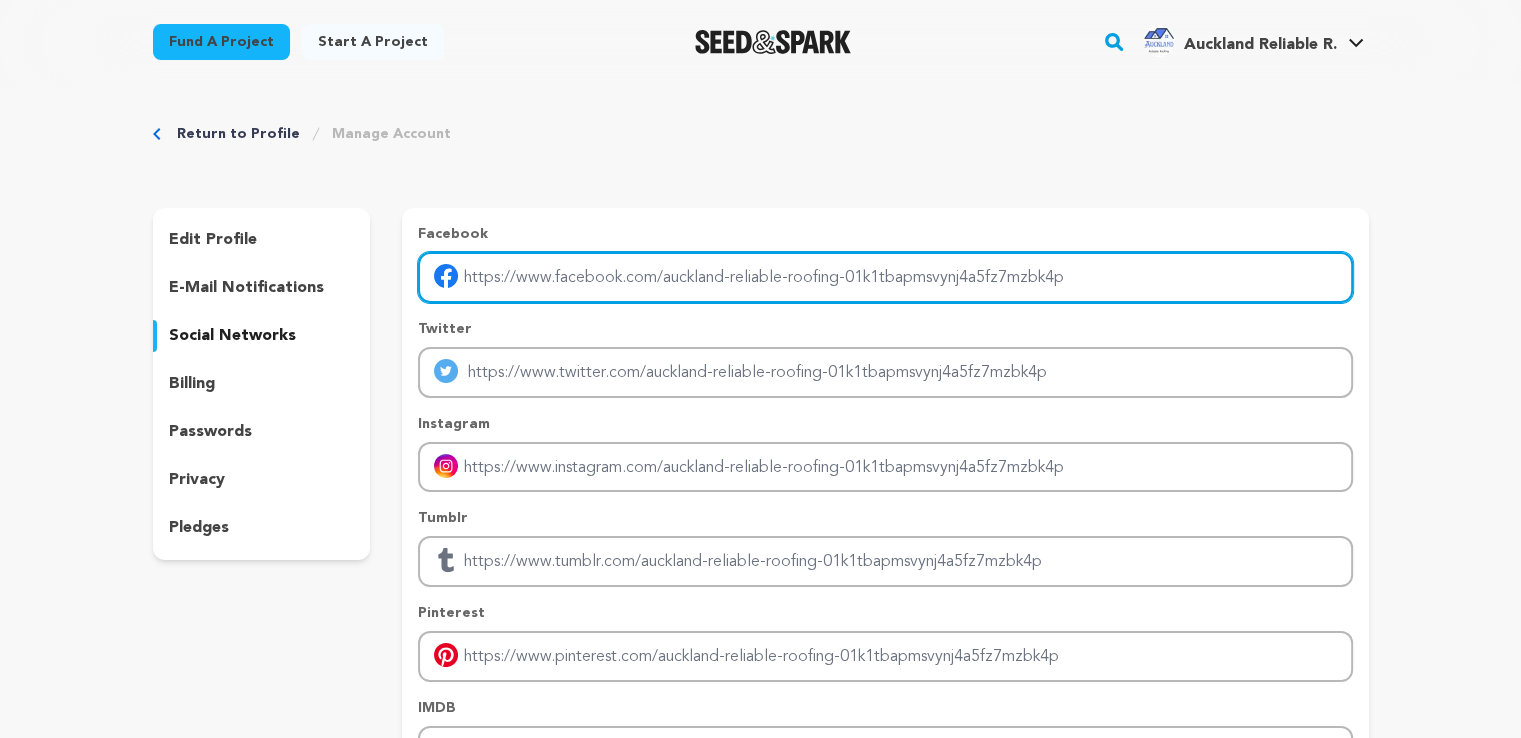 type on "https://www.facebook.com/people/ARR-Roofing-Auckland/61552650694785/" 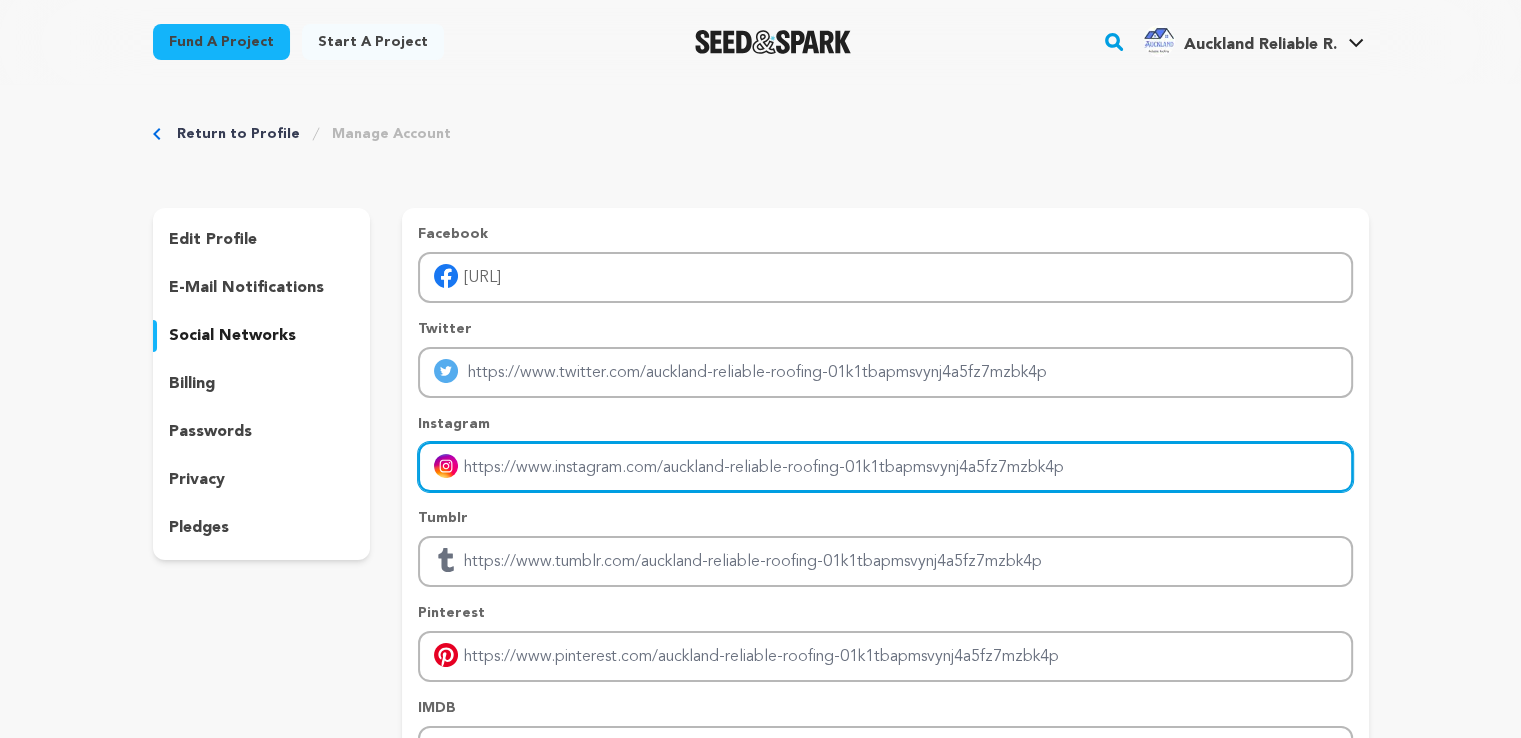 click at bounding box center [885, 467] 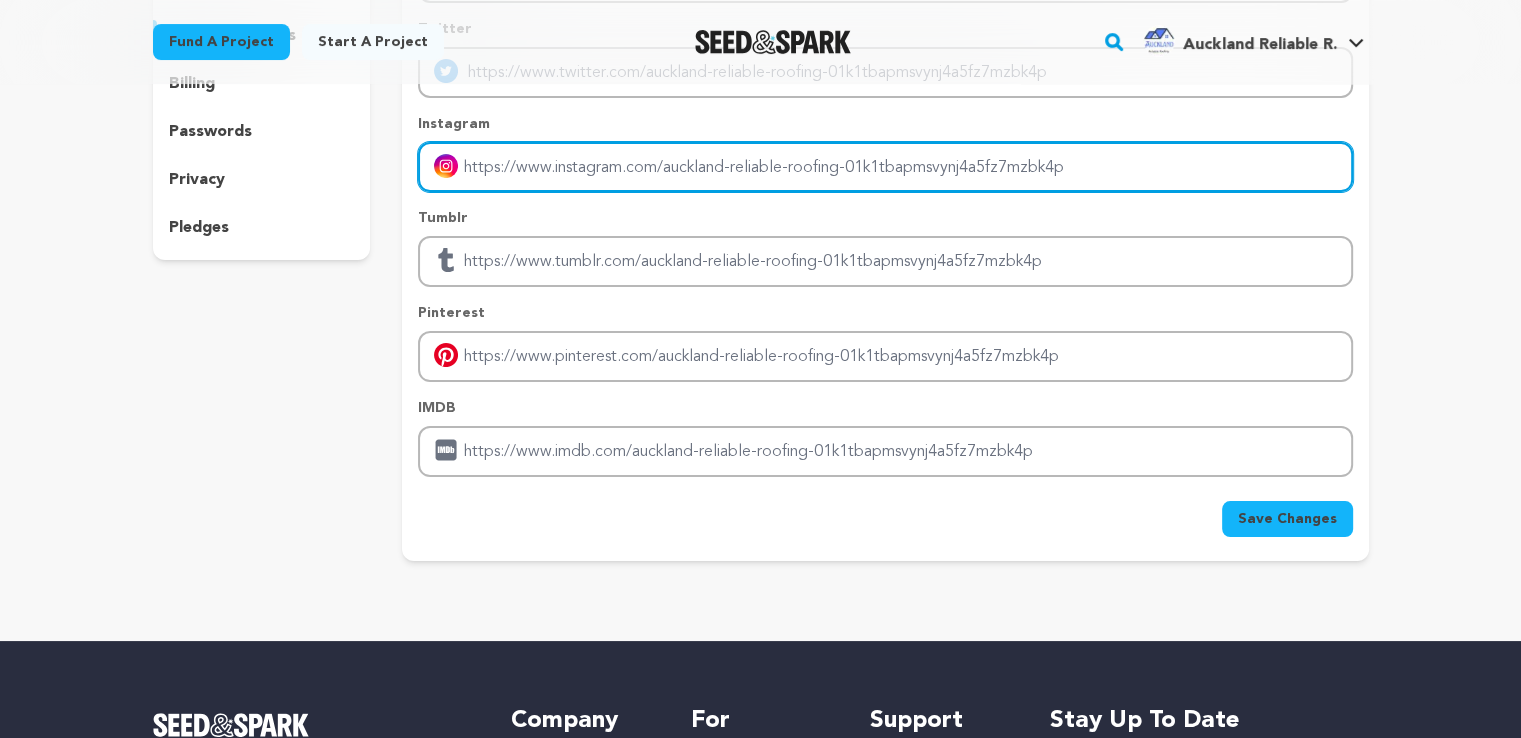 scroll, scrollTop: 400, scrollLeft: 0, axis: vertical 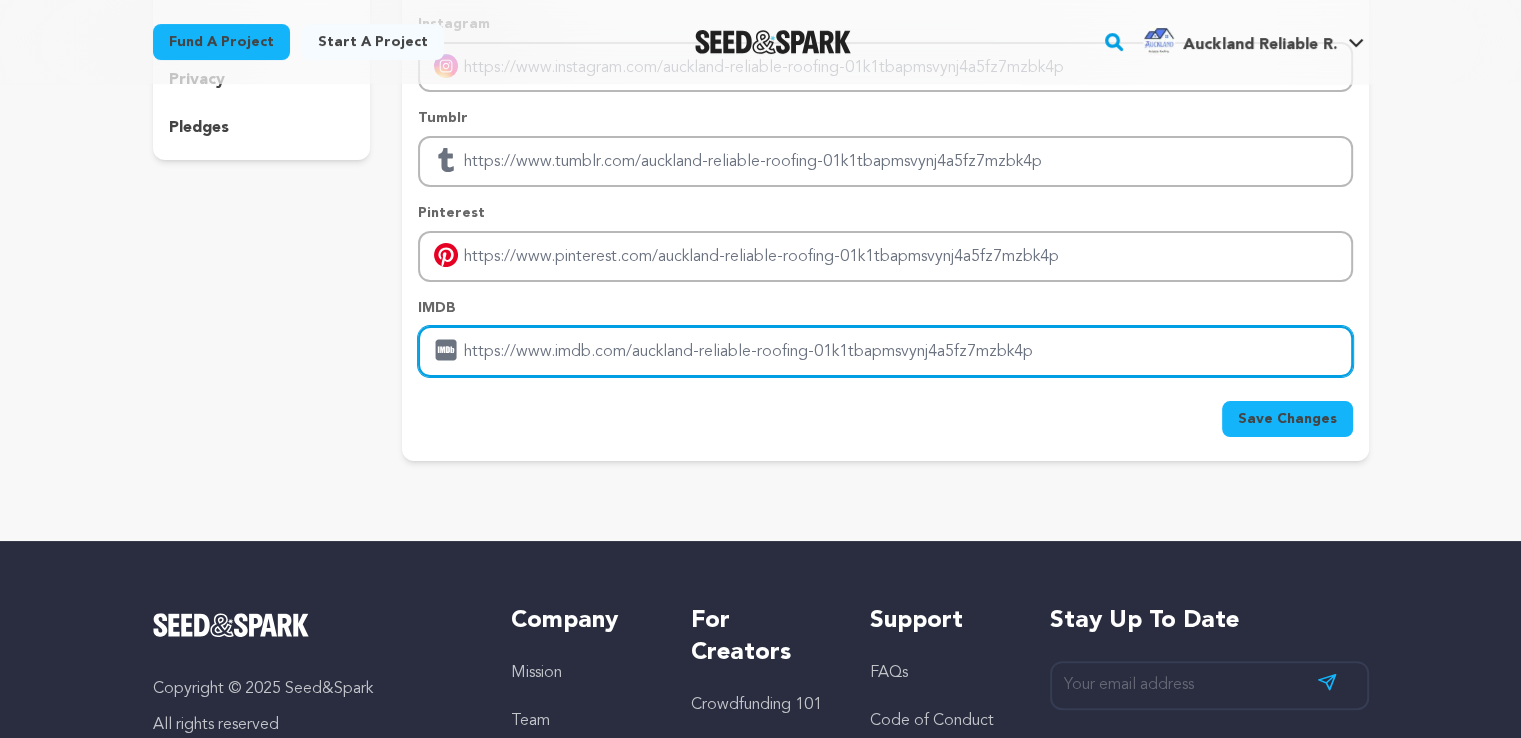 click at bounding box center (885, 351) 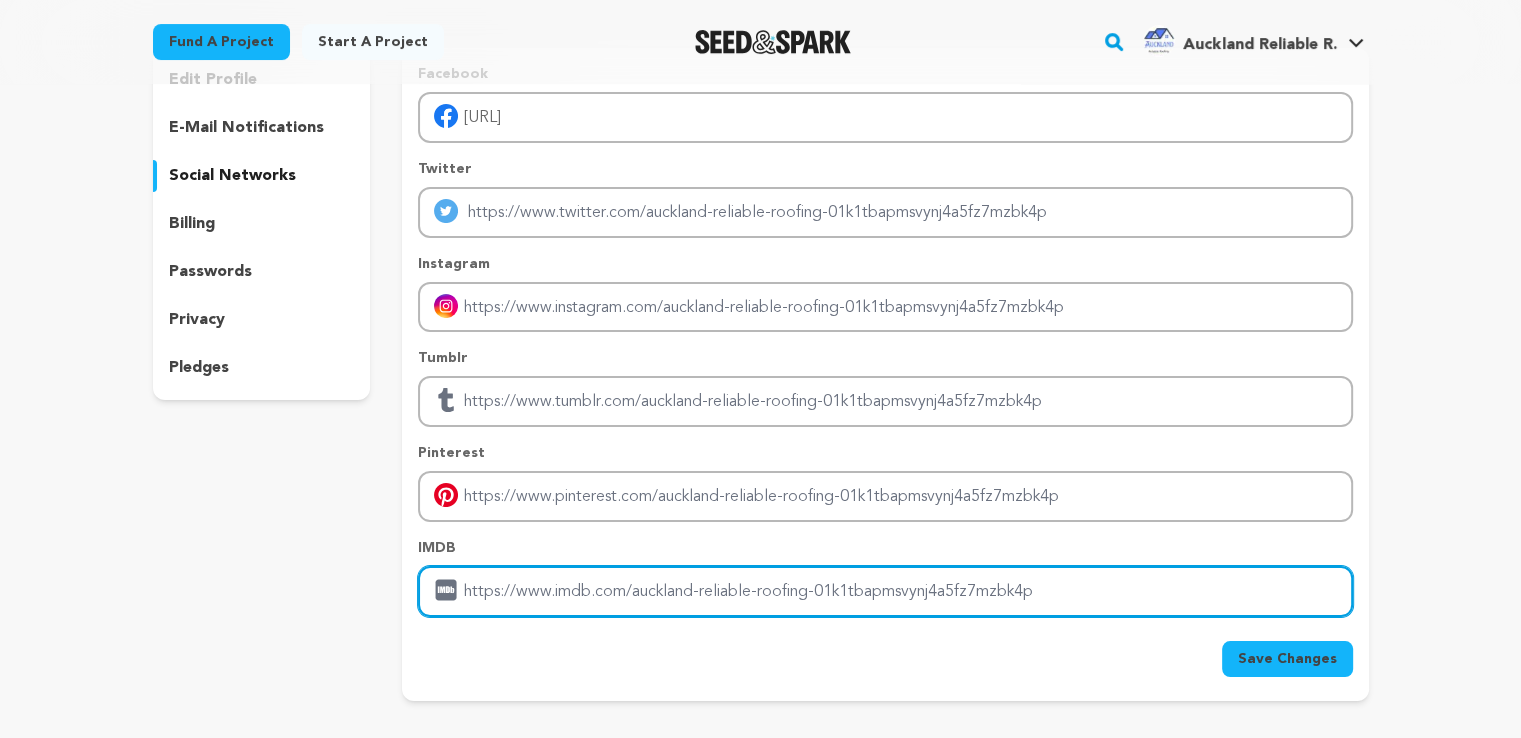 scroll, scrollTop: 100, scrollLeft: 0, axis: vertical 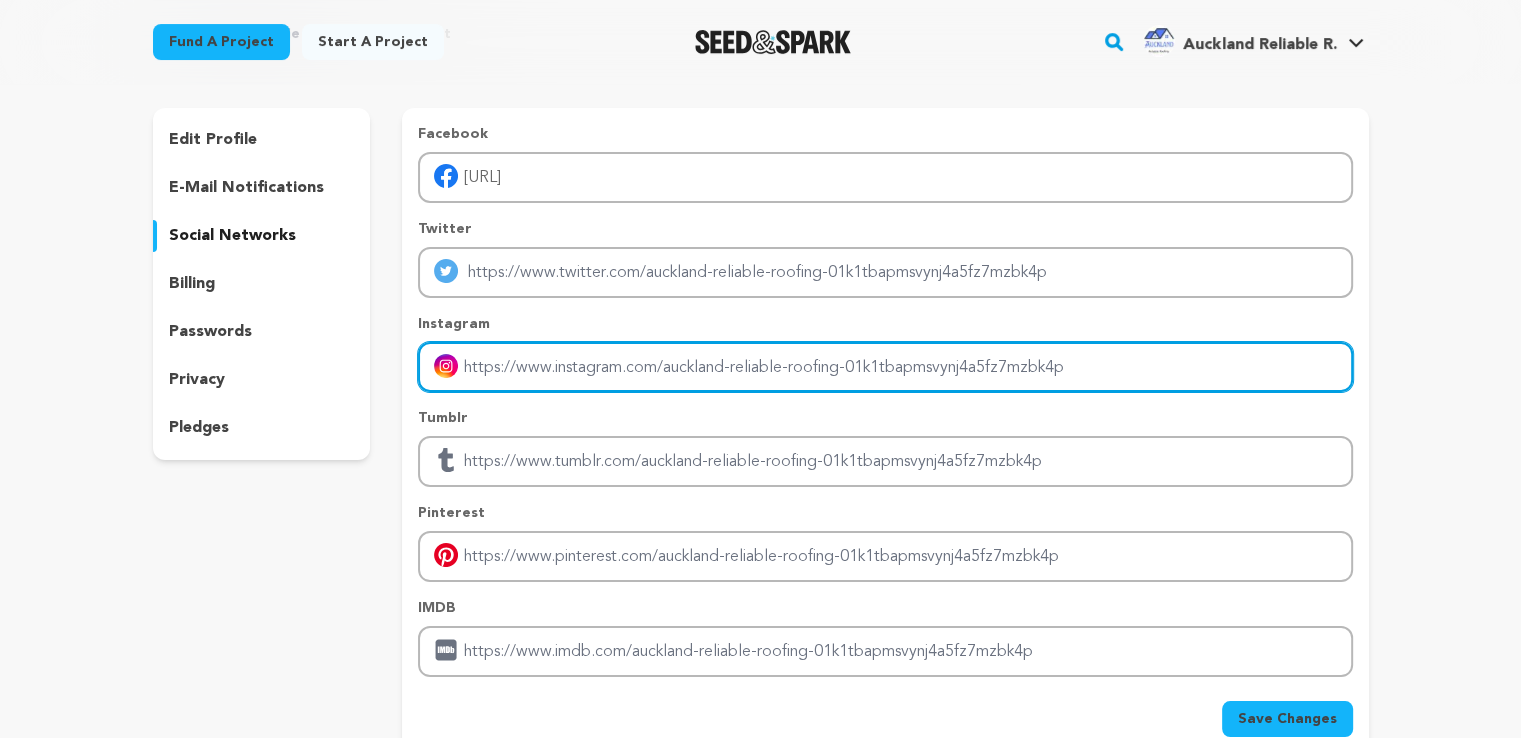 click at bounding box center [885, 367] 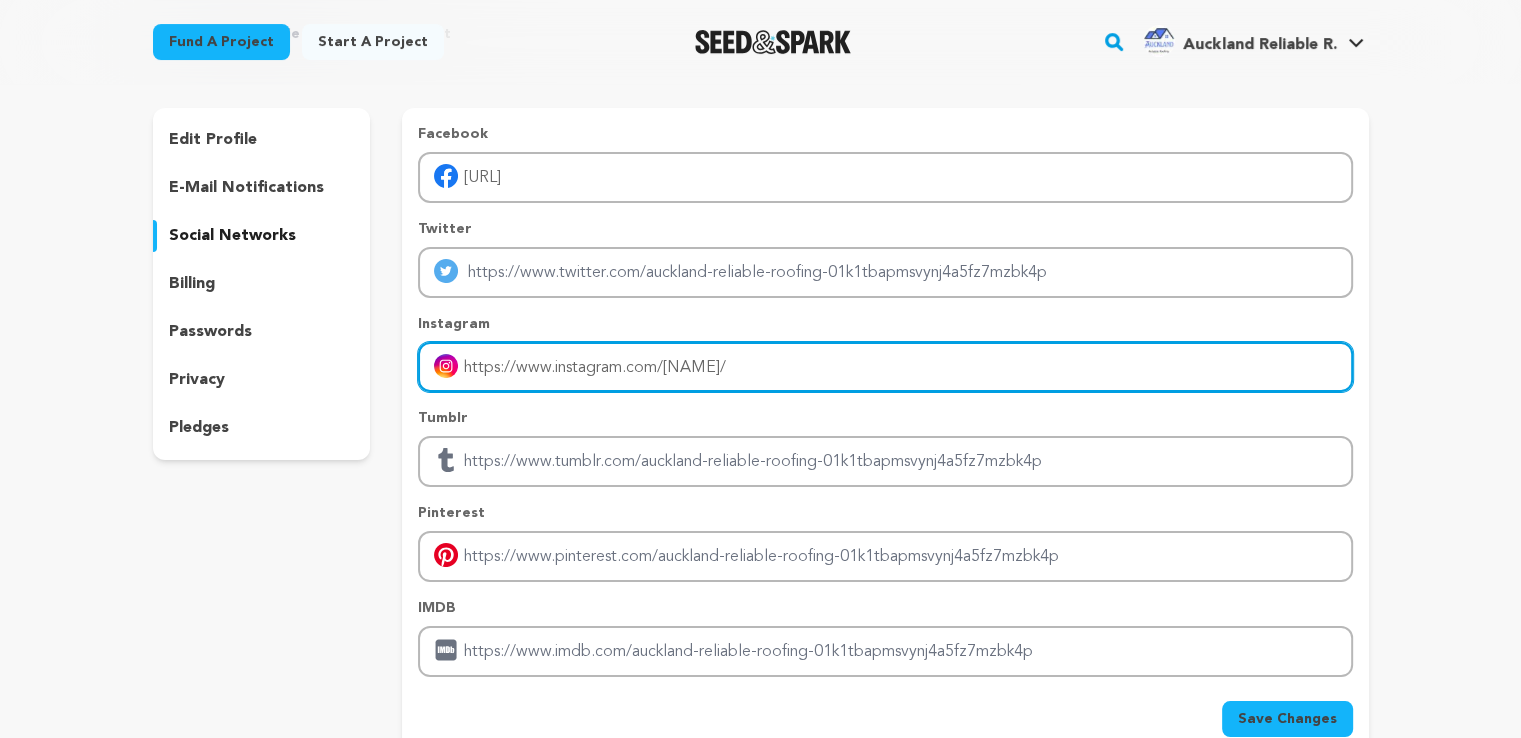 type on "https://www.instagram.com/roofingauckland/" 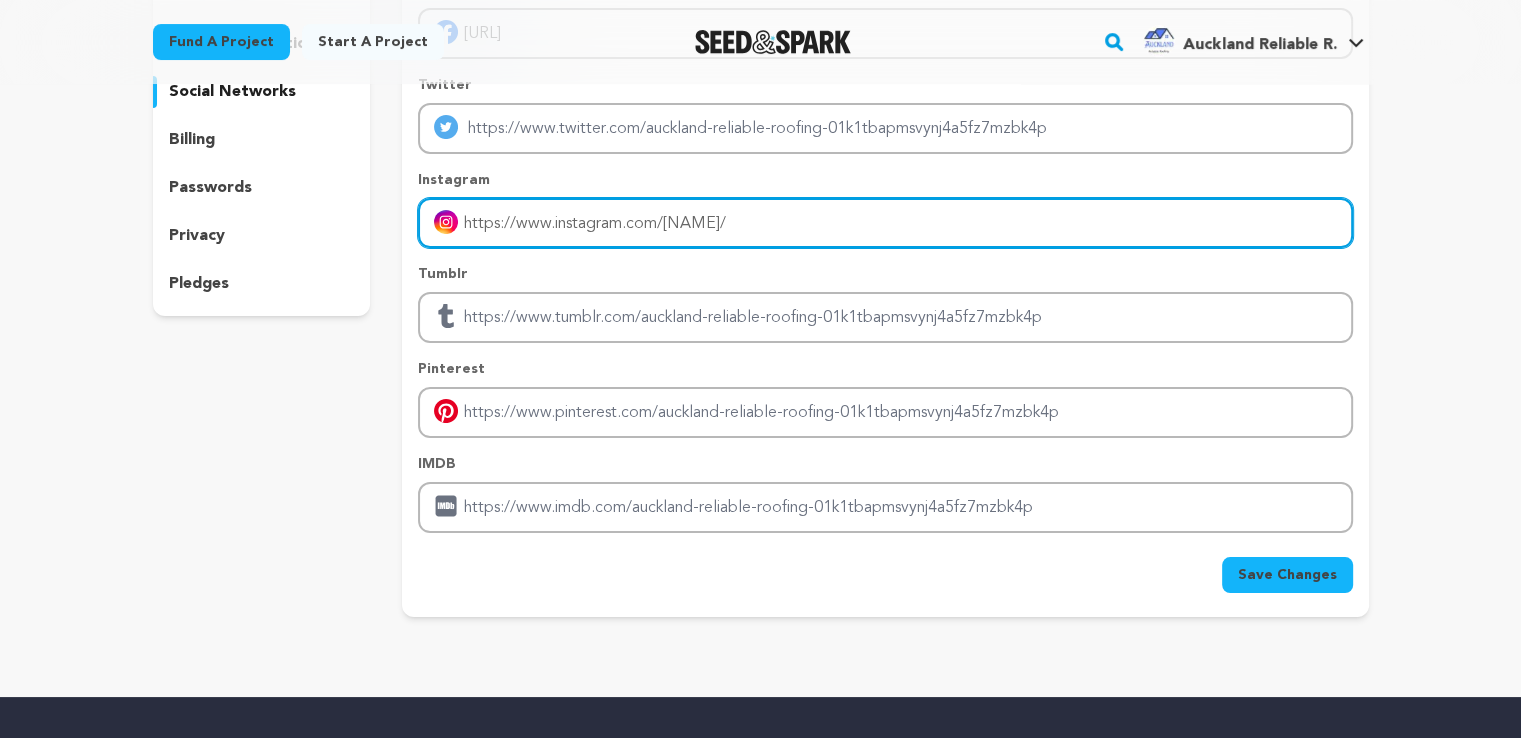 scroll, scrollTop: 400, scrollLeft: 0, axis: vertical 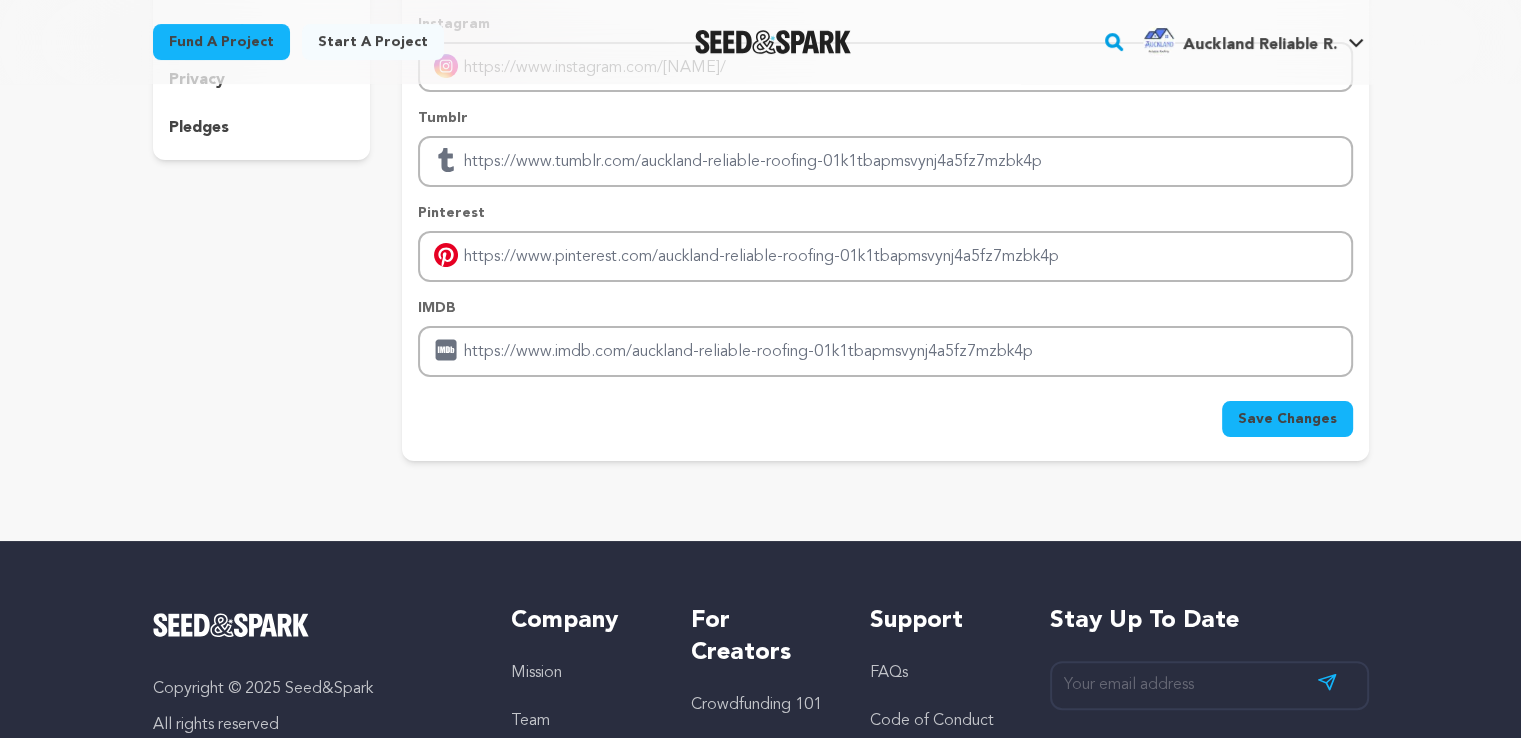 click on "Save Changes" at bounding box center (1287, 419) 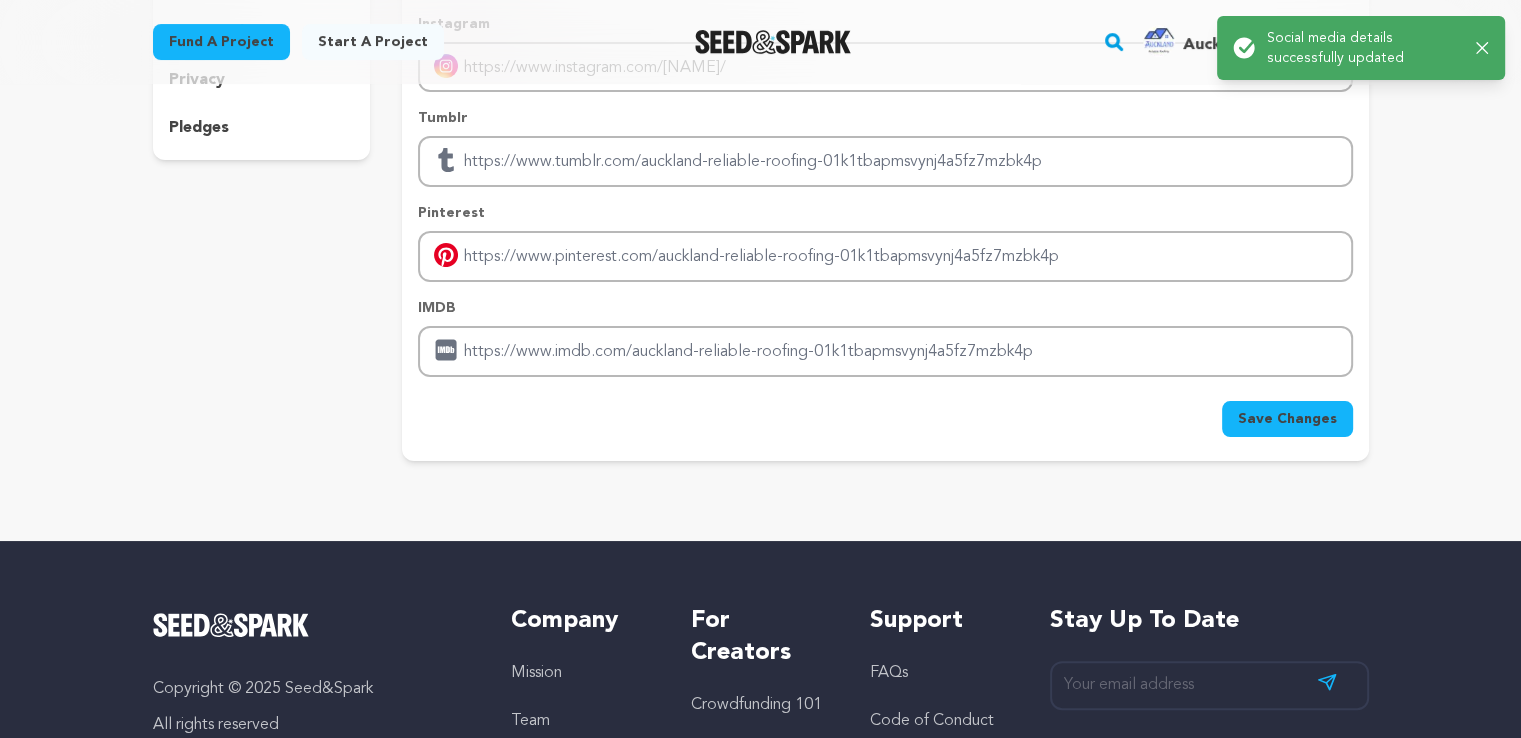 click 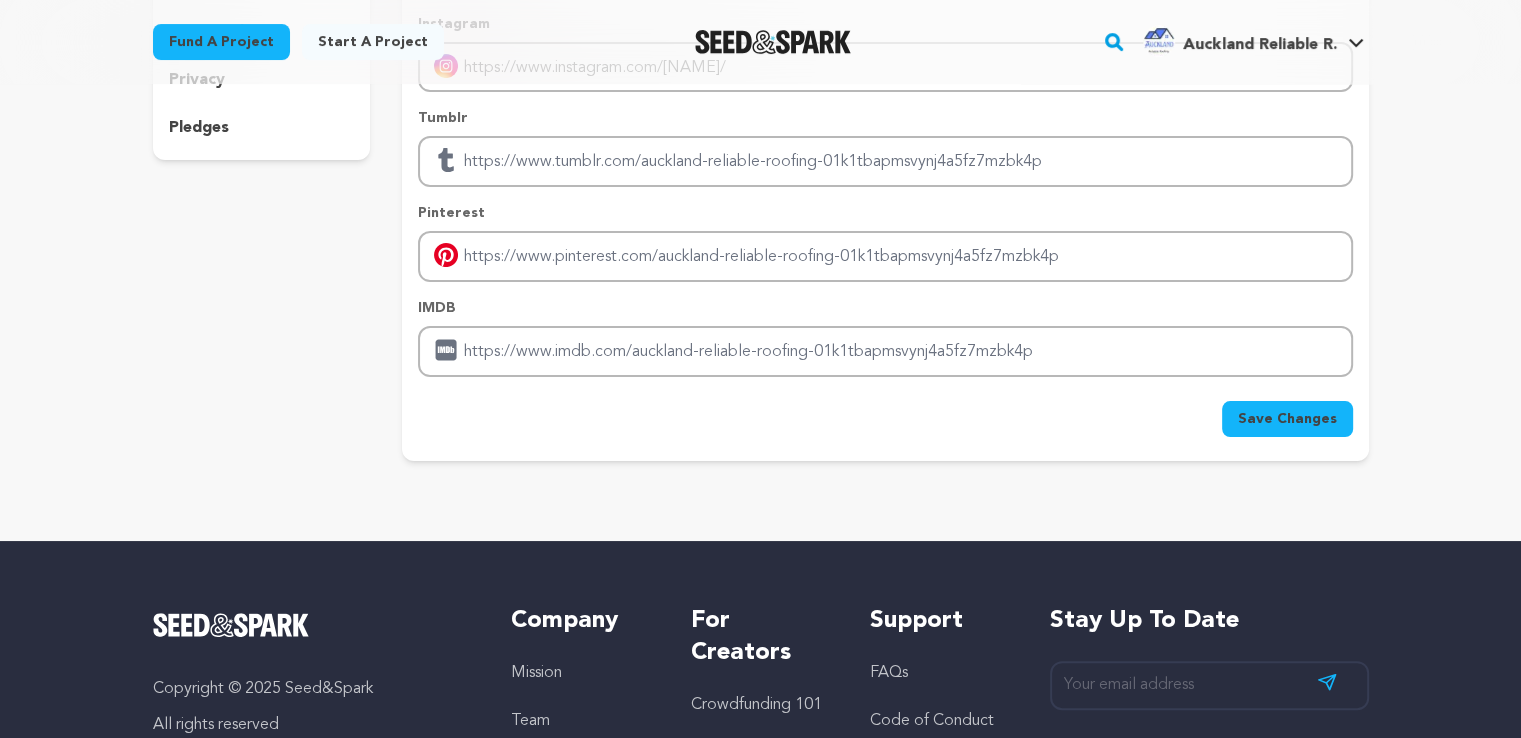 scroll, scrollTop: 0, scrollLeft: 0, axis: both 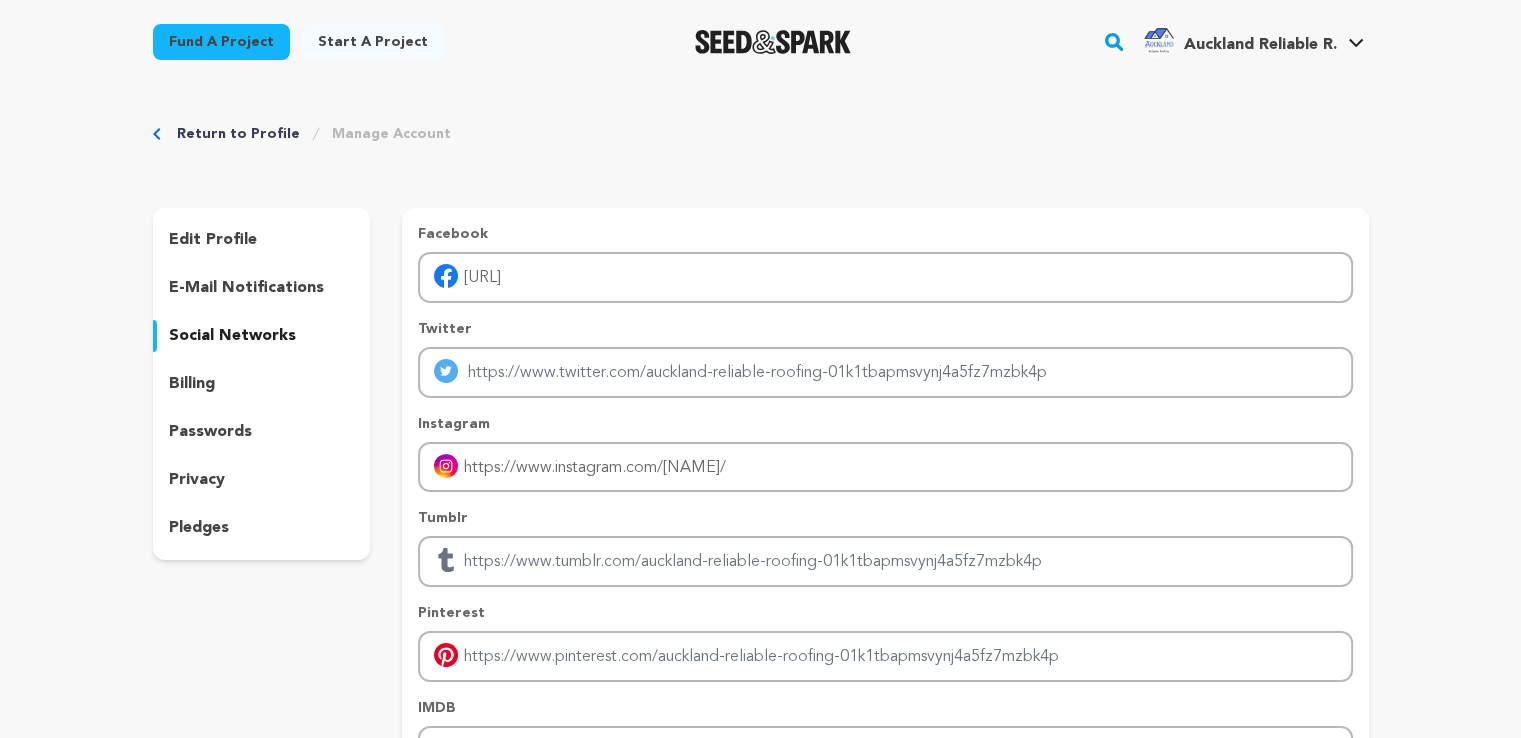 click on "Return to Profile" at bounding box center [238, 134] 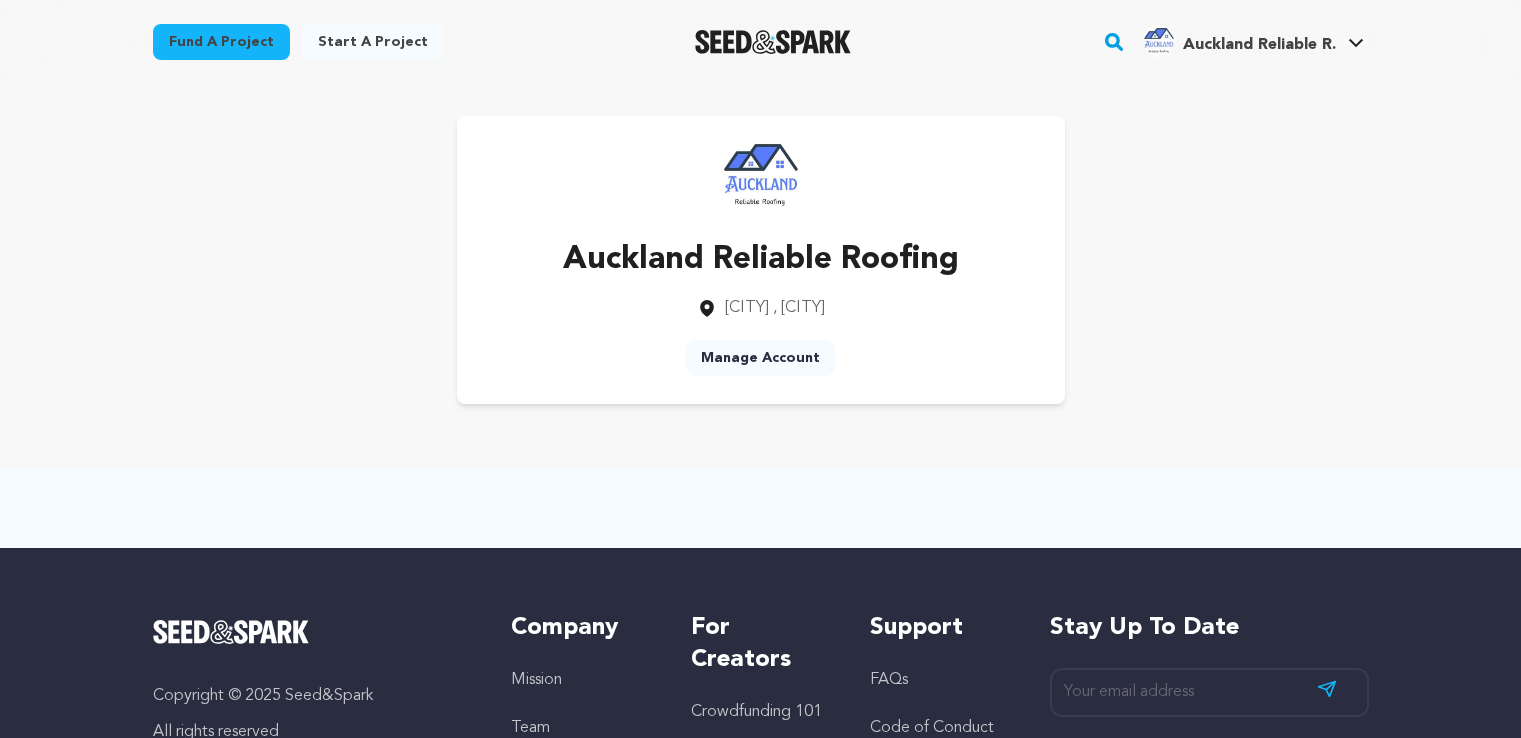 scroll, scrollTop: 0, scrollLeft: 0, axis: both 